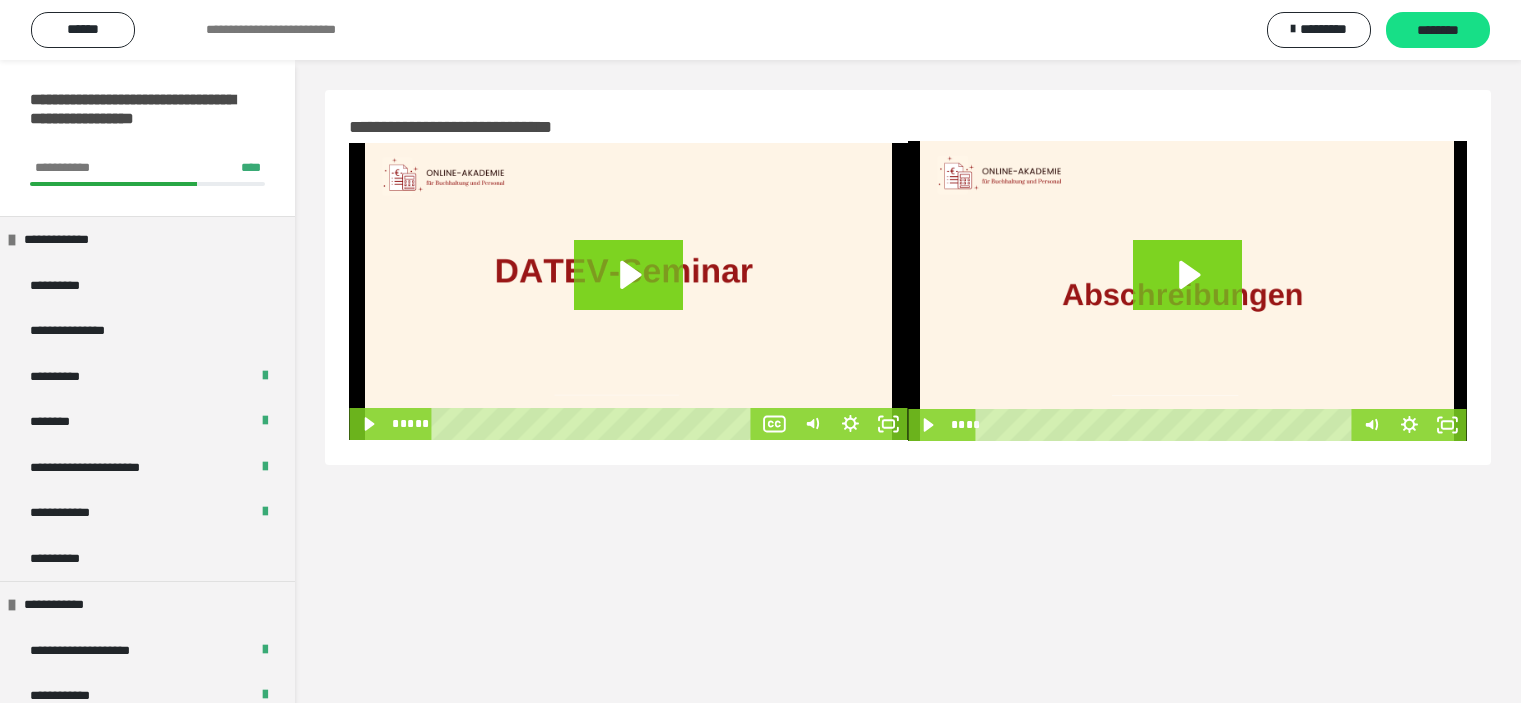 scroll, scrollTop: 0, scrollLeft: 0, axis: both 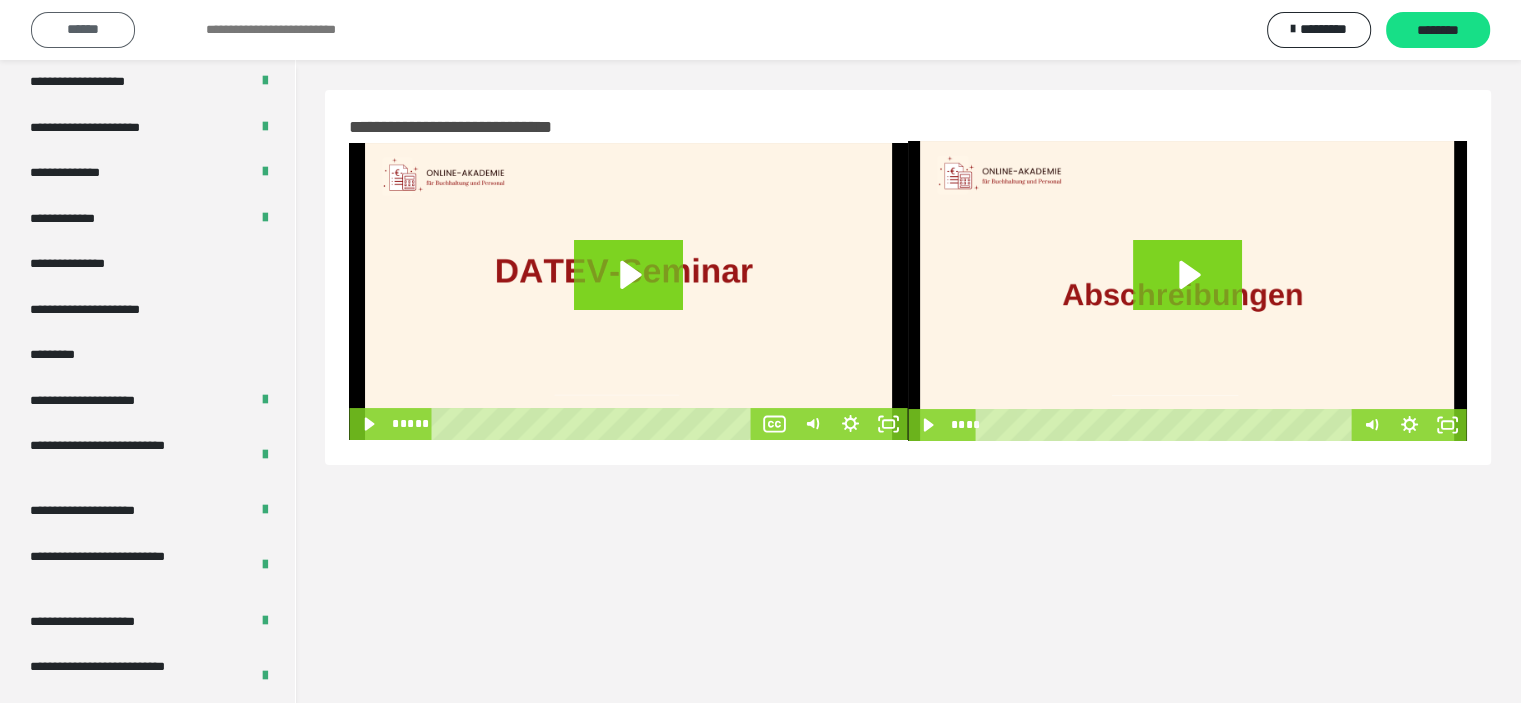 click on "******" at bounding box center [83, 29] 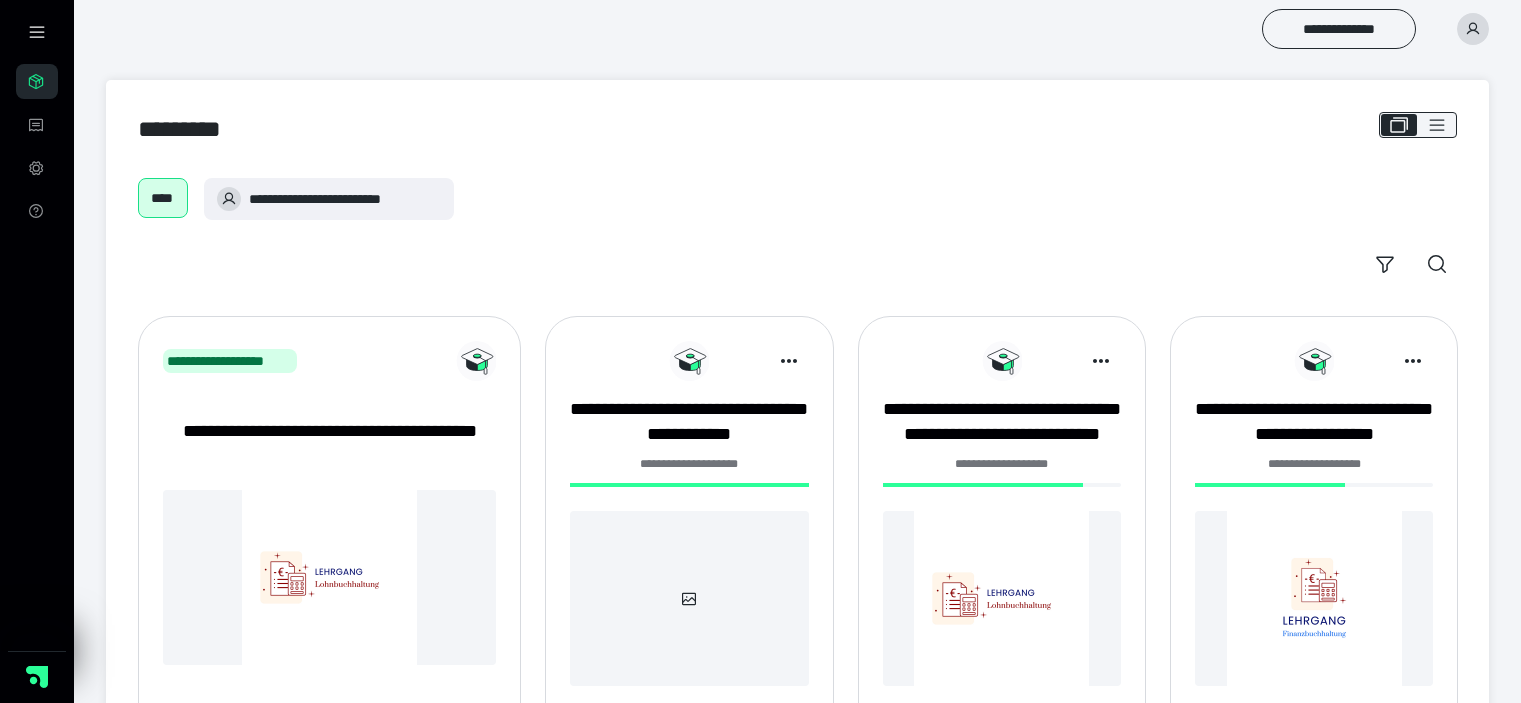 scroll, scrollTop: 0, scrollLeft: 0, axis: both 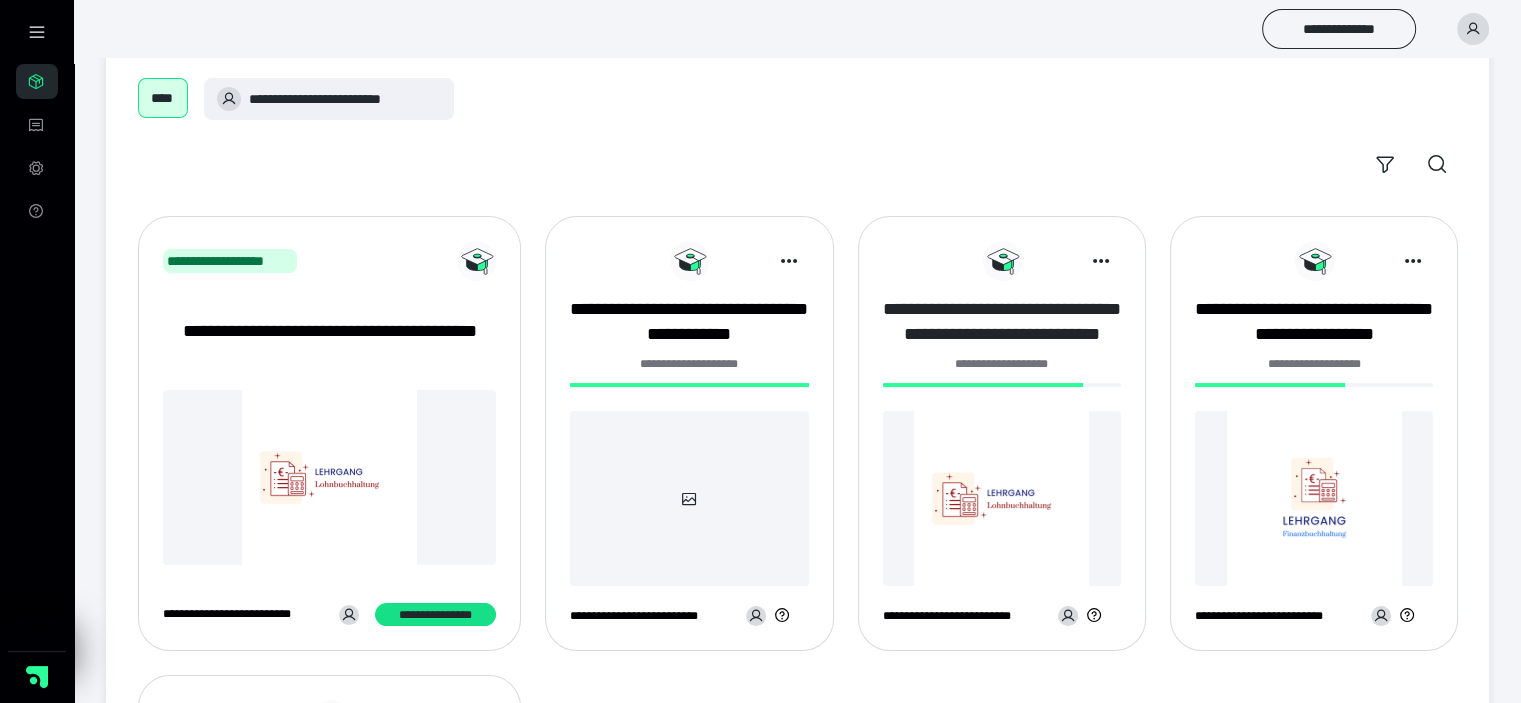 click on "**********" at bounding box center [1002, 322] 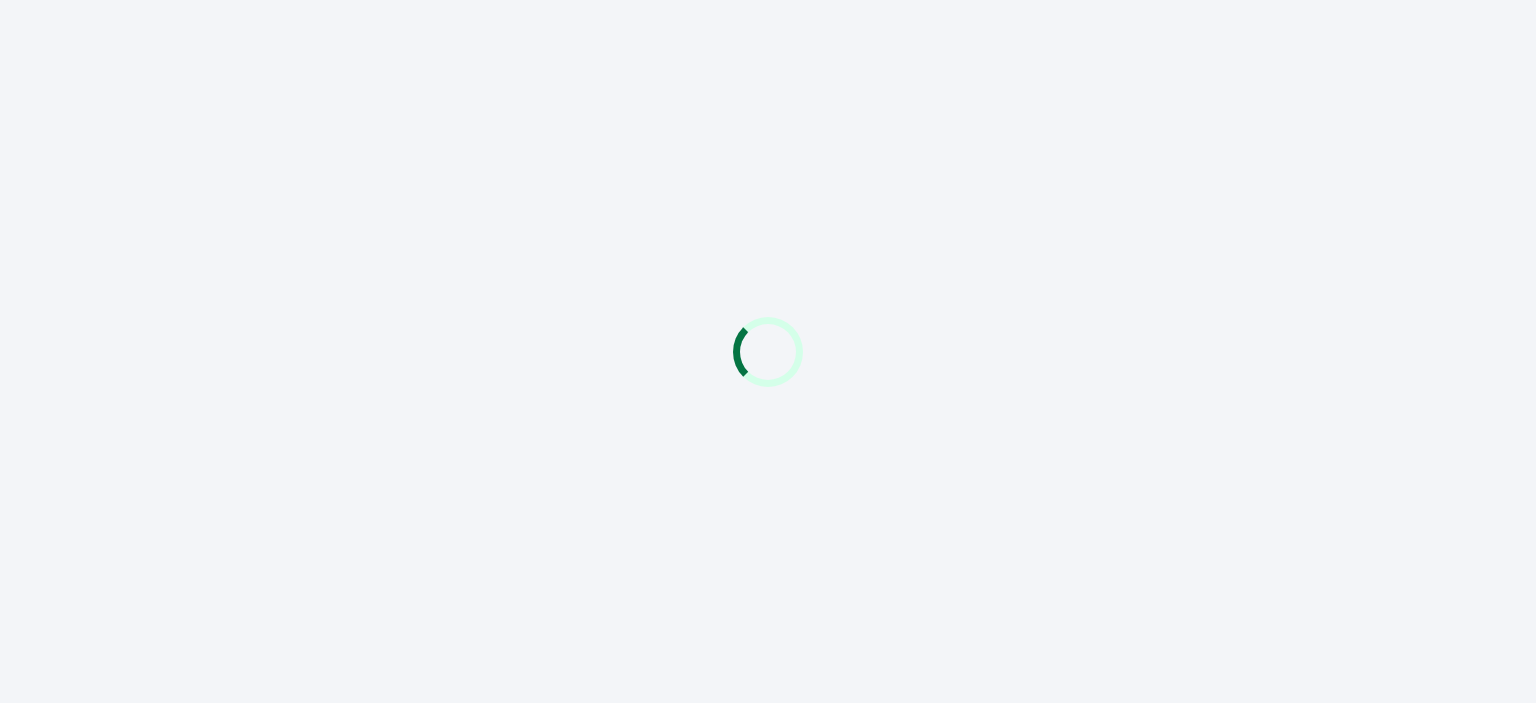 scroll, scrollTop: 0, scrollLeft: 0, axis: both 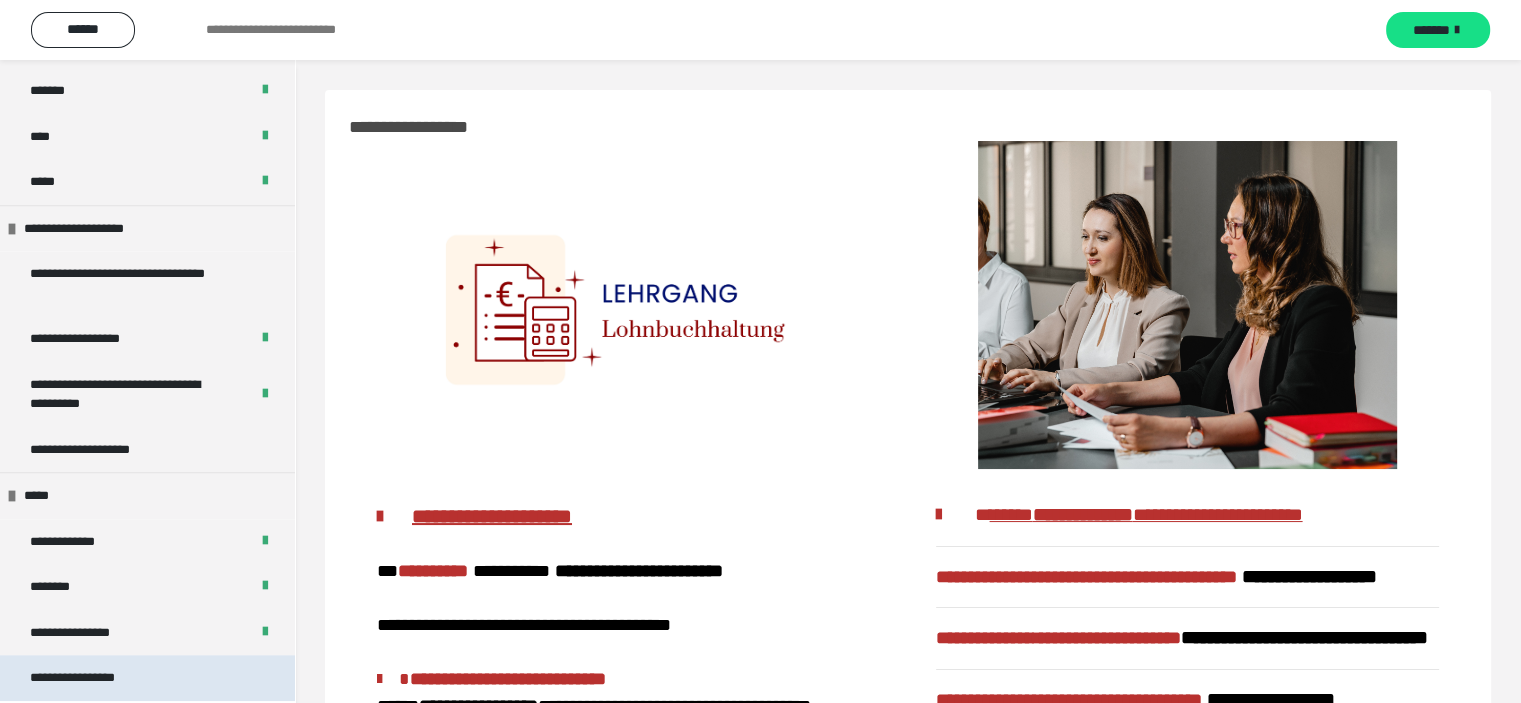 click on "**********" at bounding box center (93, 678) 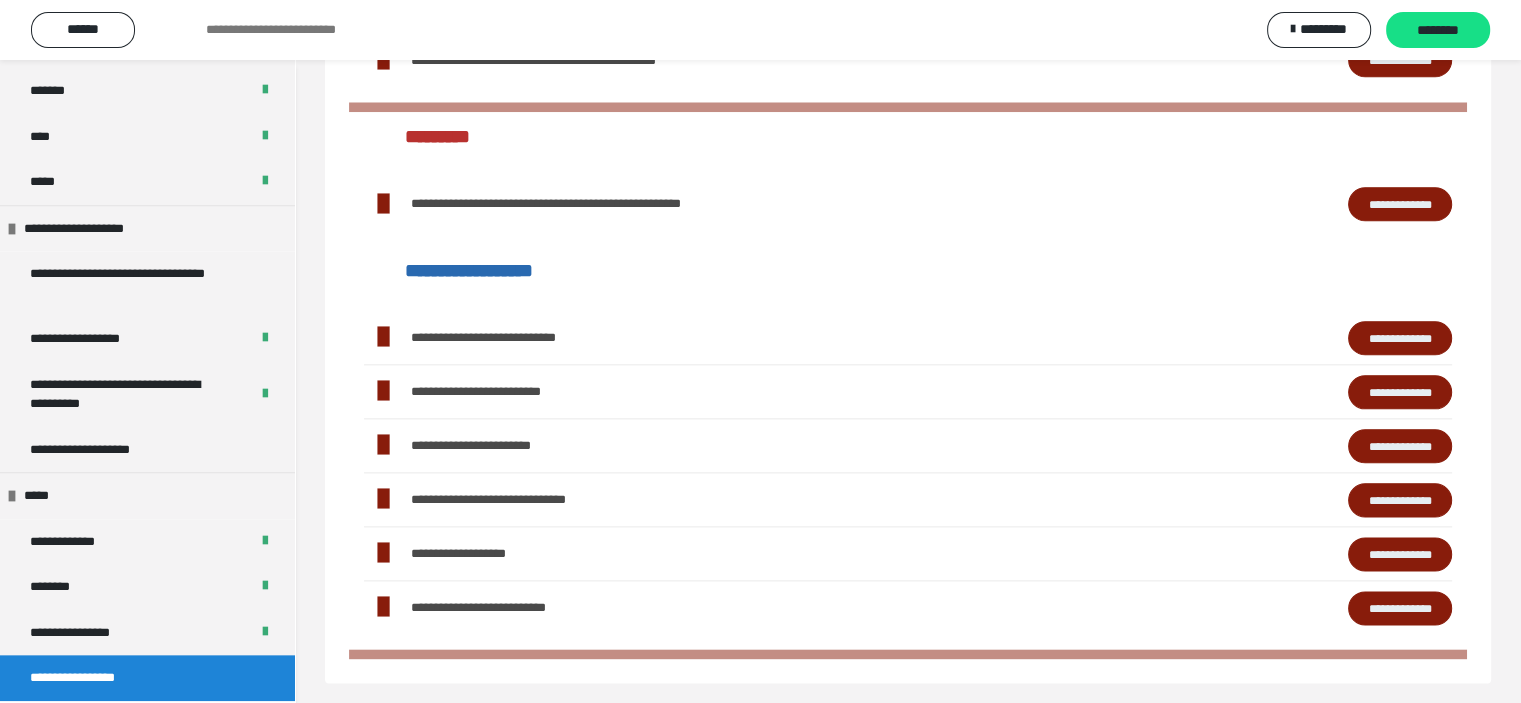 scroll, scrollTop: 2344, scrollLeft: 0, axis: vertical 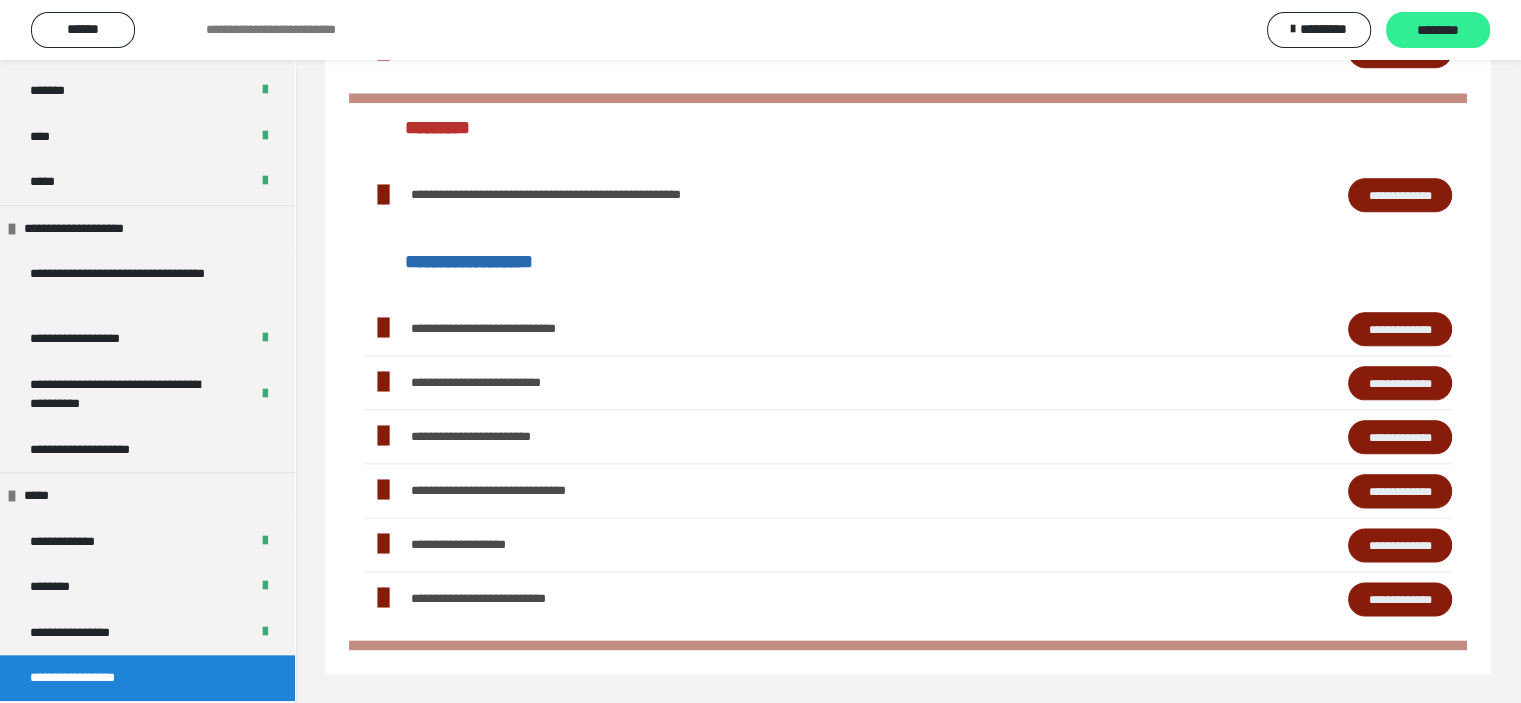 click on "********" at bounding box center (1438, 31) 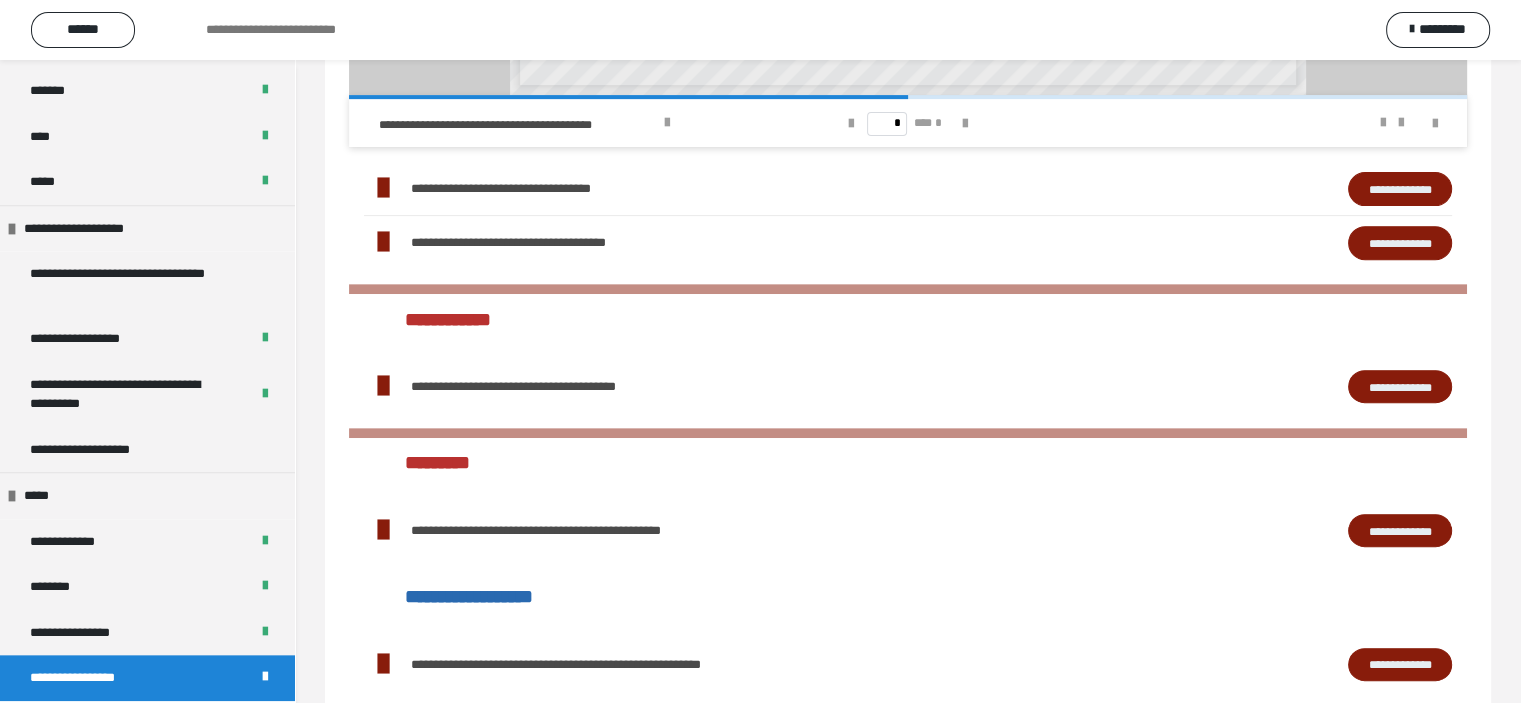 scroll, scrollTop: 144, scrollLeft: 0, axis: vertical 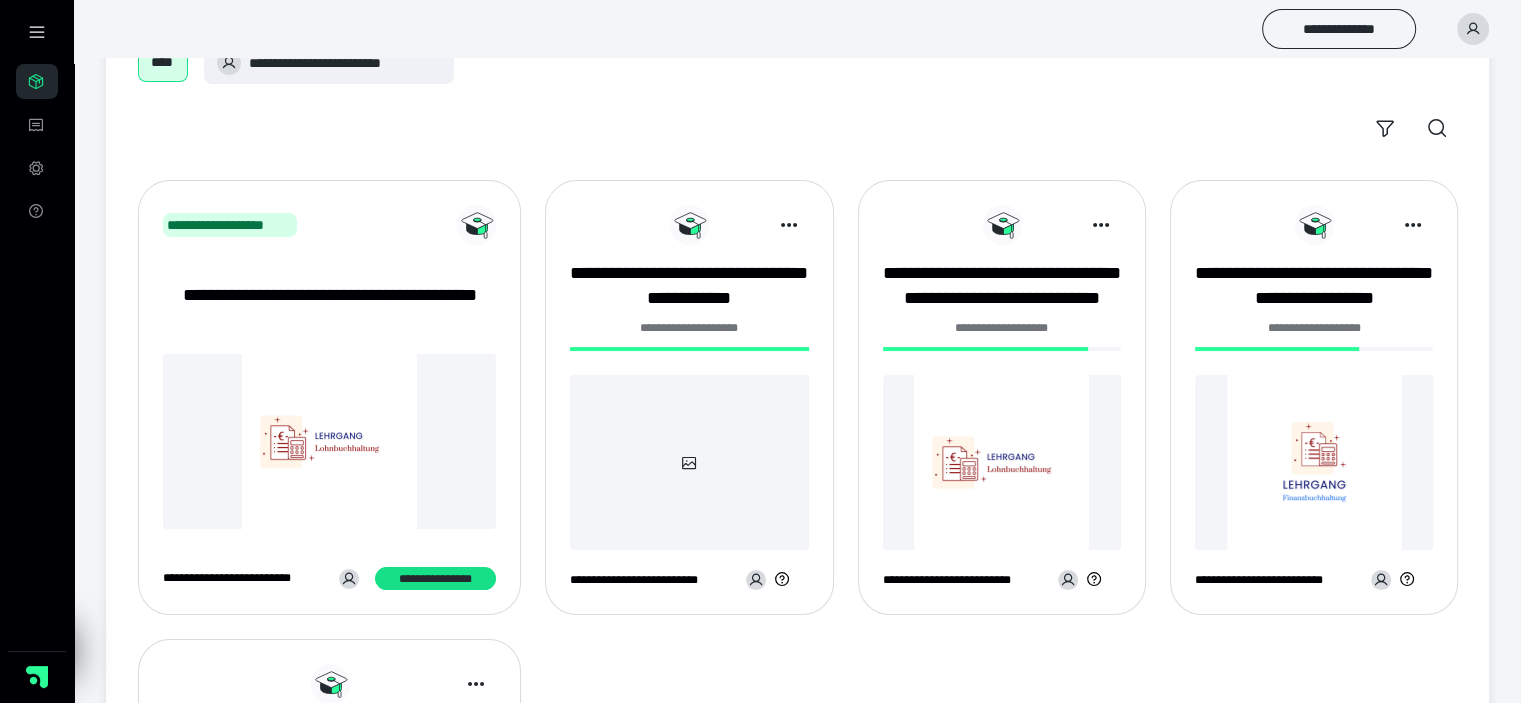 click on "**********" at bounding box center [329, 308] 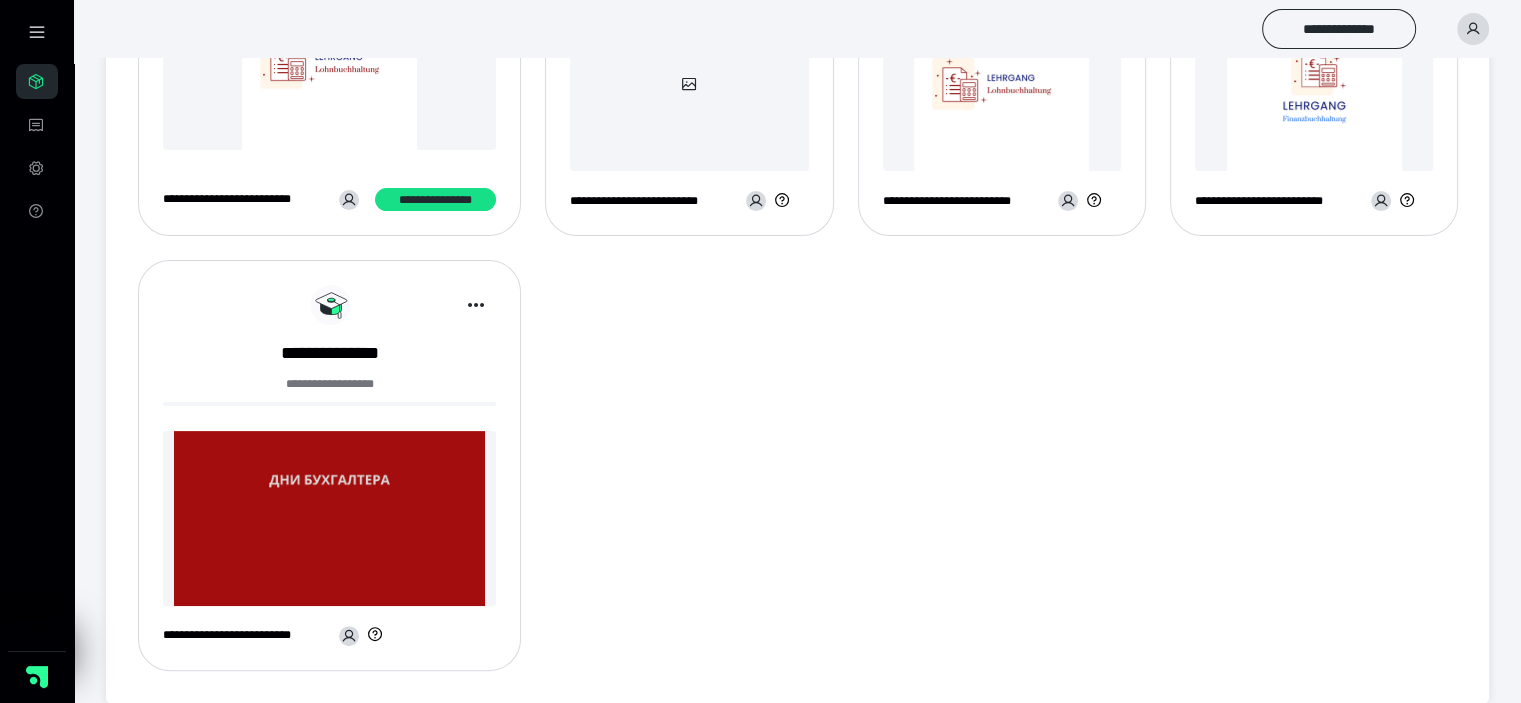scroll, scrollTop: 136, scrollLeft: 0, axis: vertical 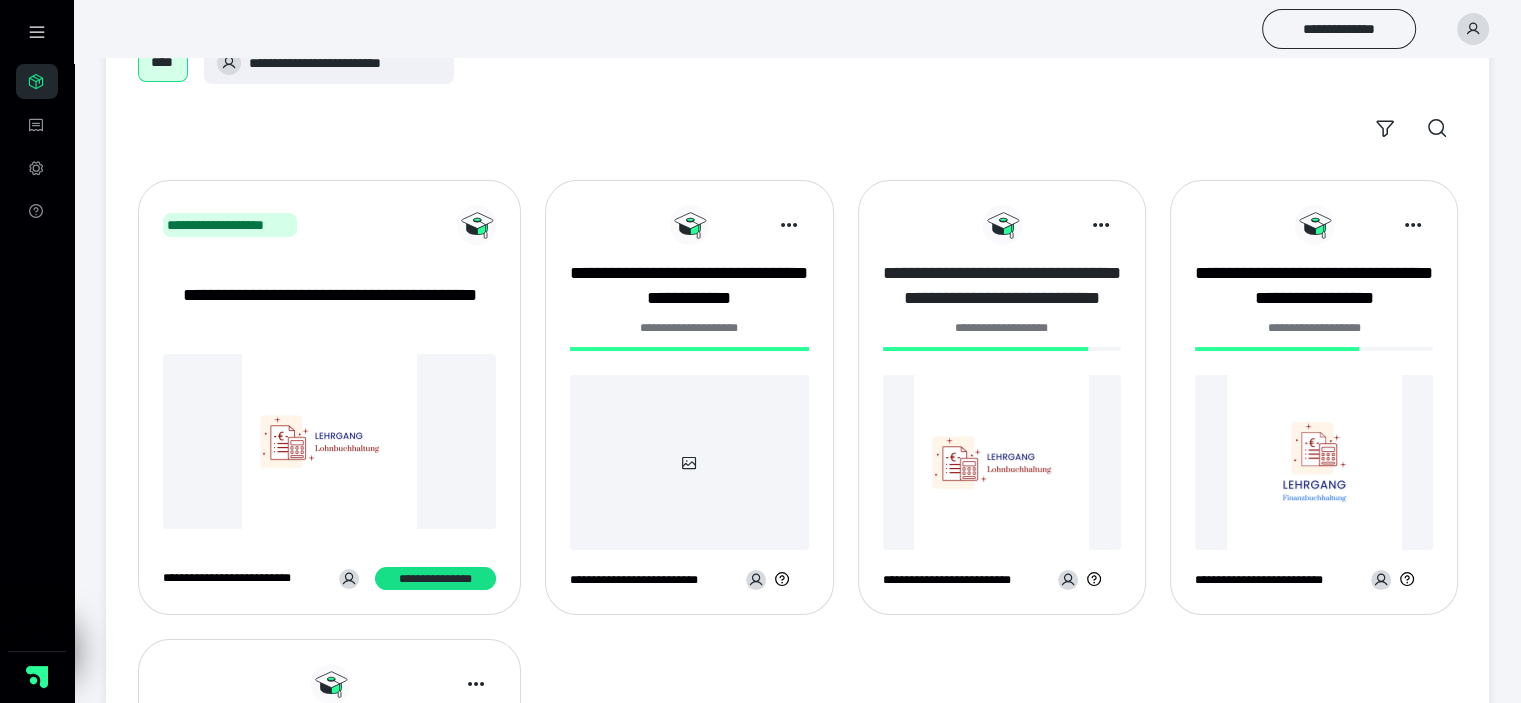 click on "**********" at bounding box center [1002, 286] 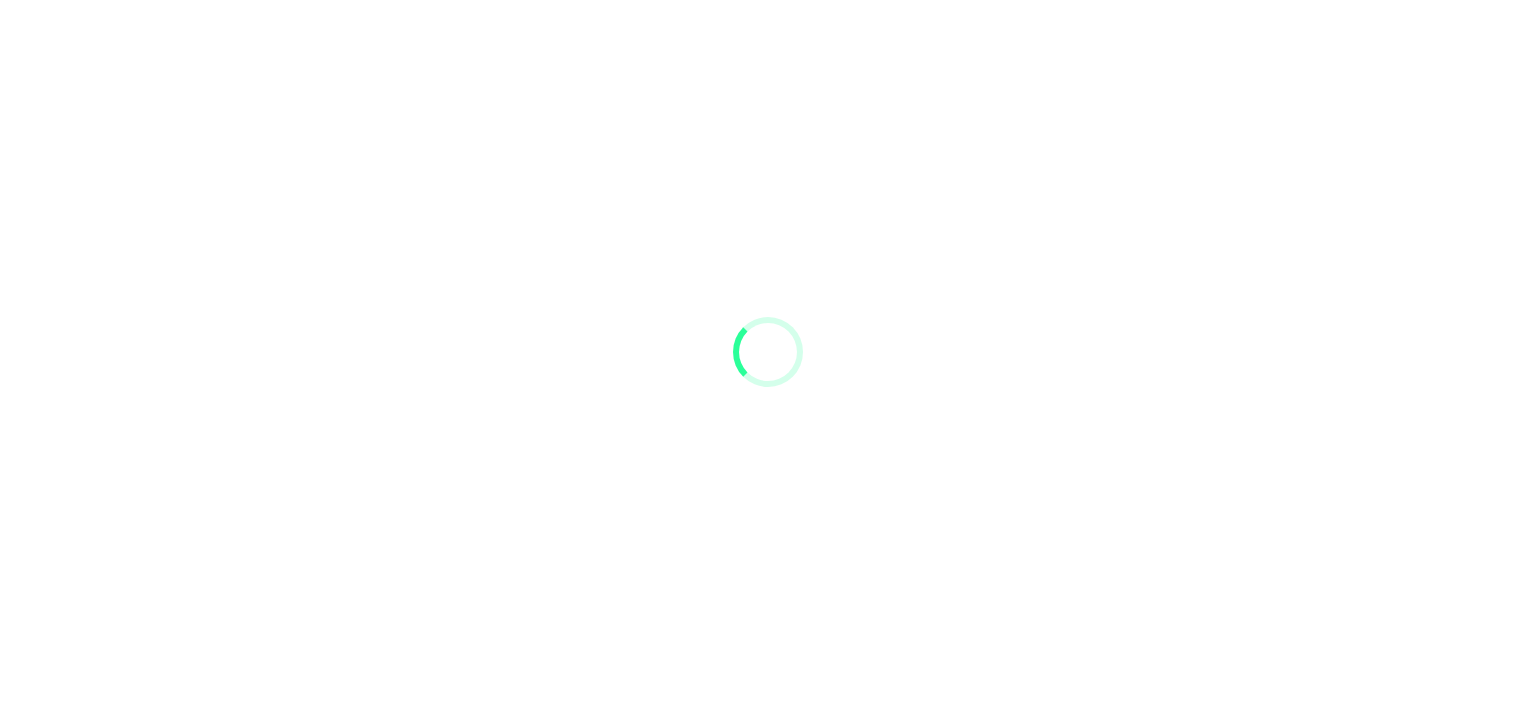 scroll, scrollTop: 0, scrollLeft: 0, axis: both 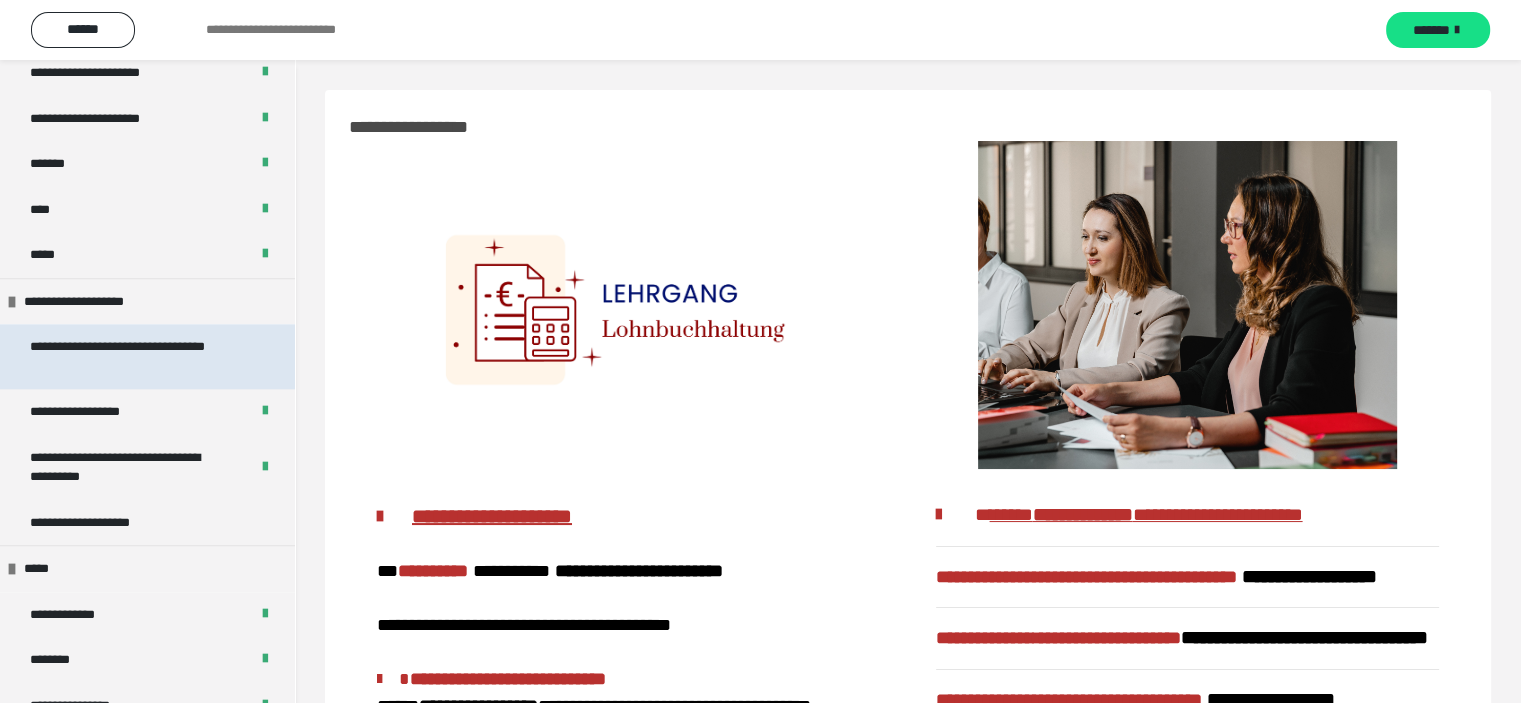 click on "**********" at bounding box center [132, 356] 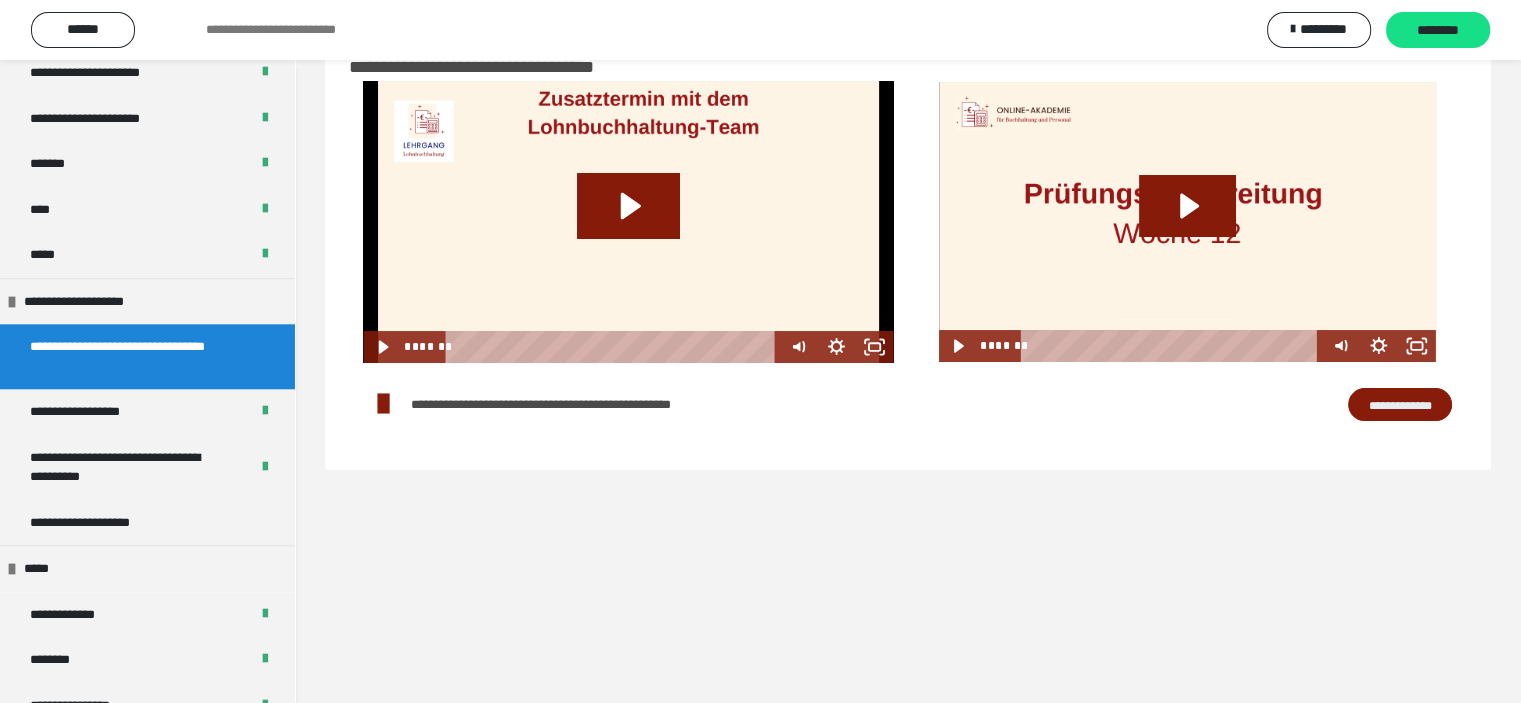 scroll, scrollTop: 0, scrollLeft: 0, axis: both 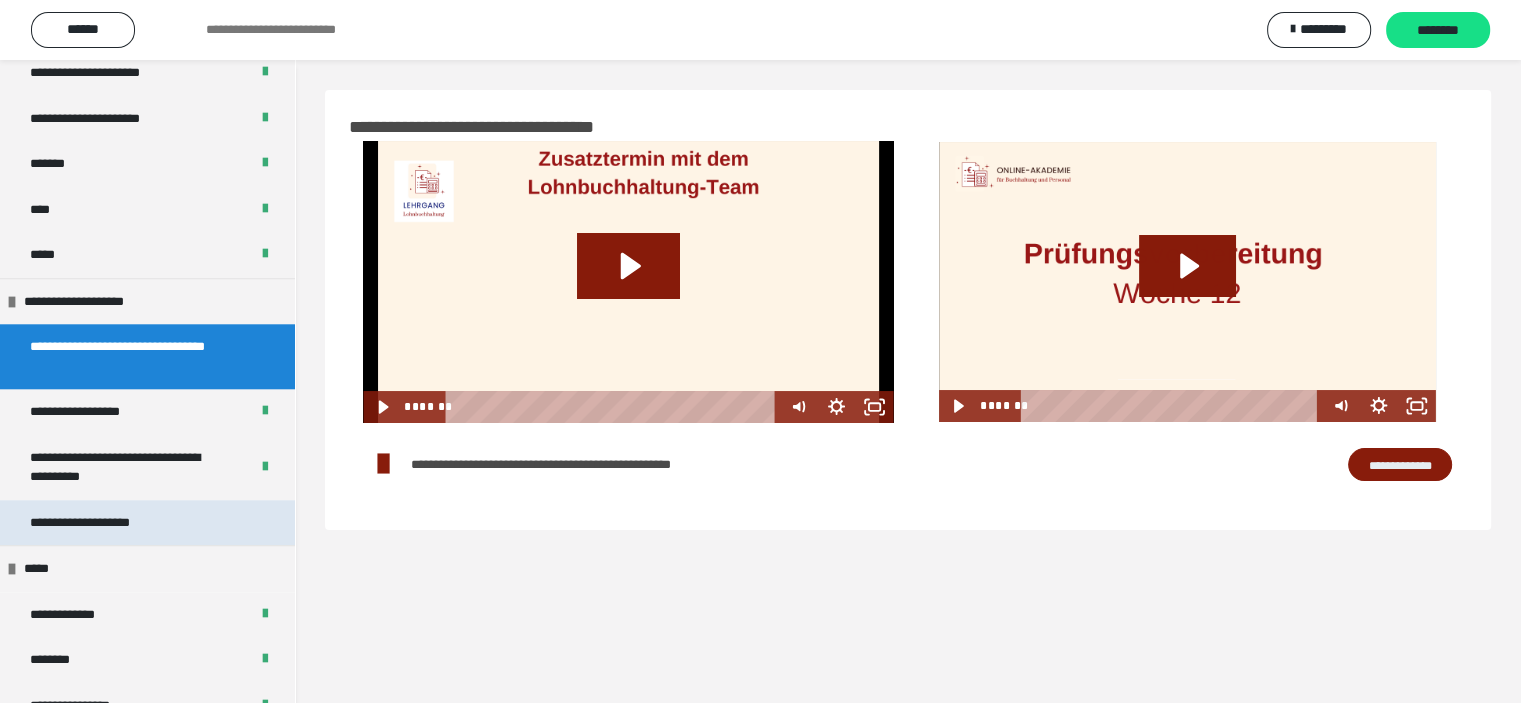 click on "**********" at bounding box center (98, 523) 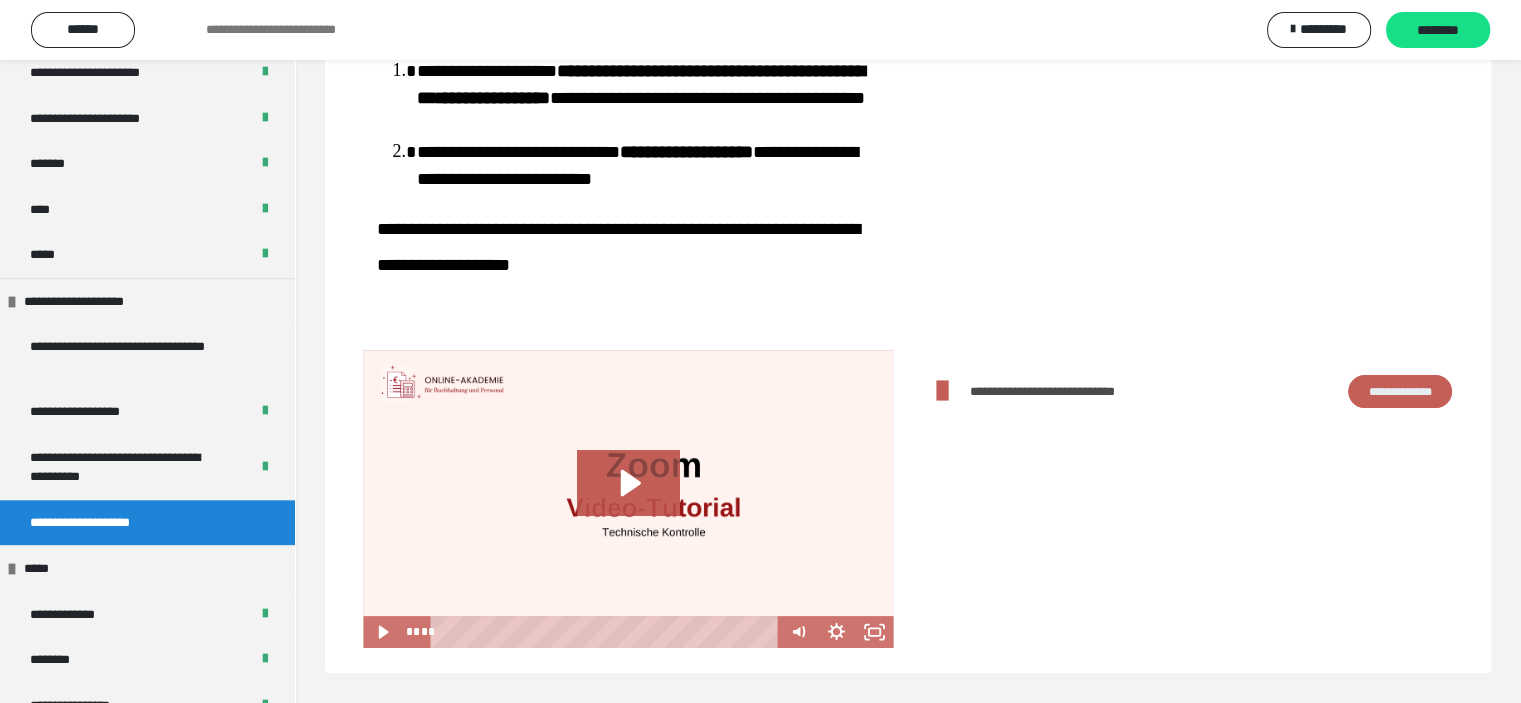 scroll, scrollTop: 309, scrollLeft: 0, axis: vertical 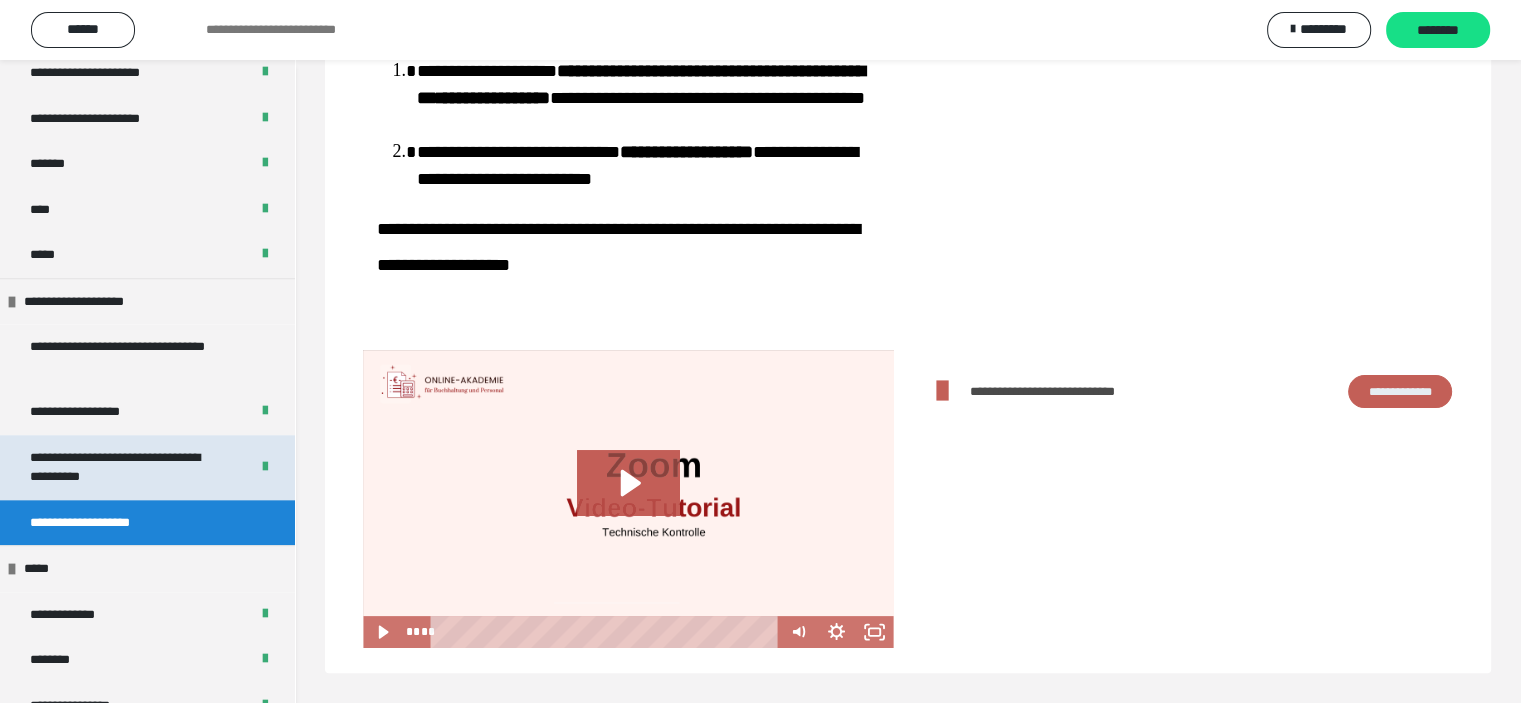 click on "**********" at bounding box center (124, 467) 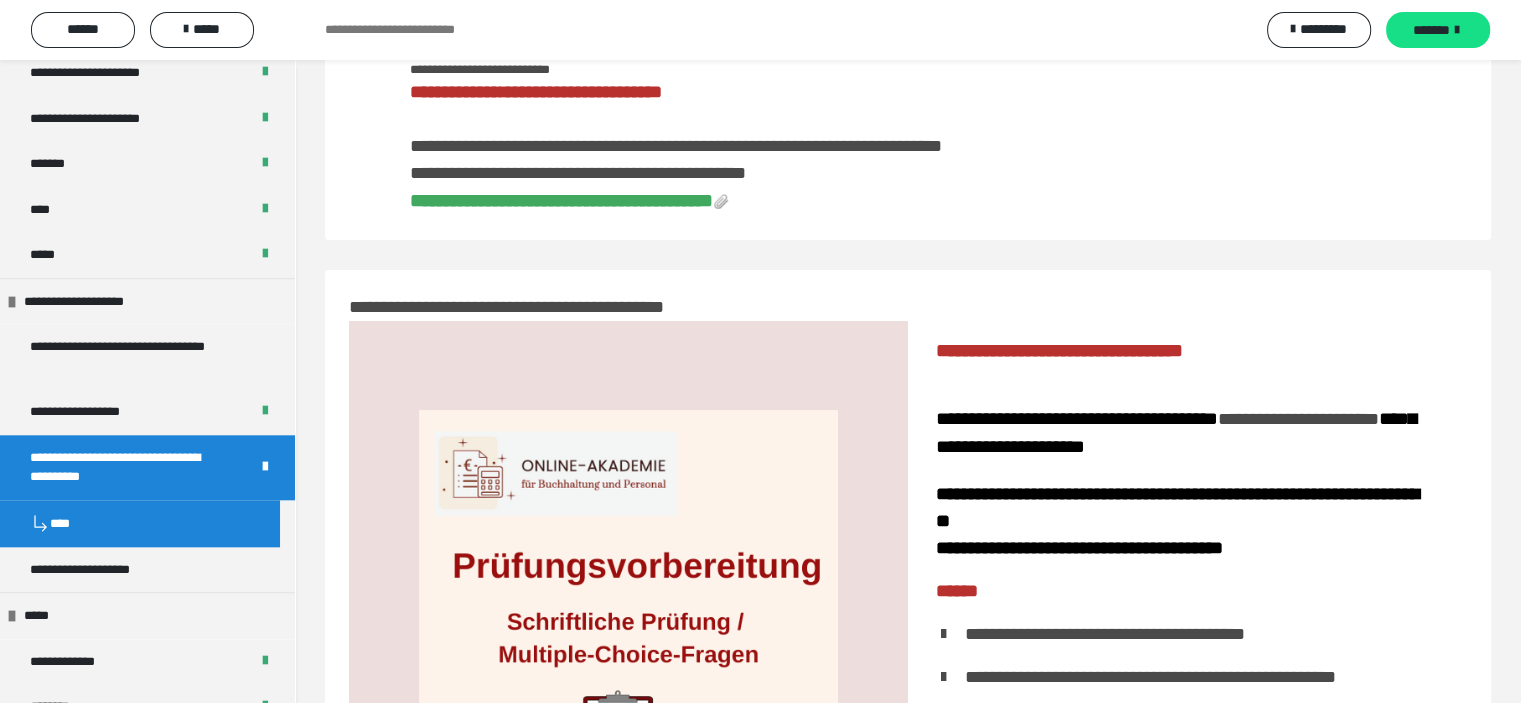 scroll, scrollTop: 0, scrollLeft: 0, axis: both 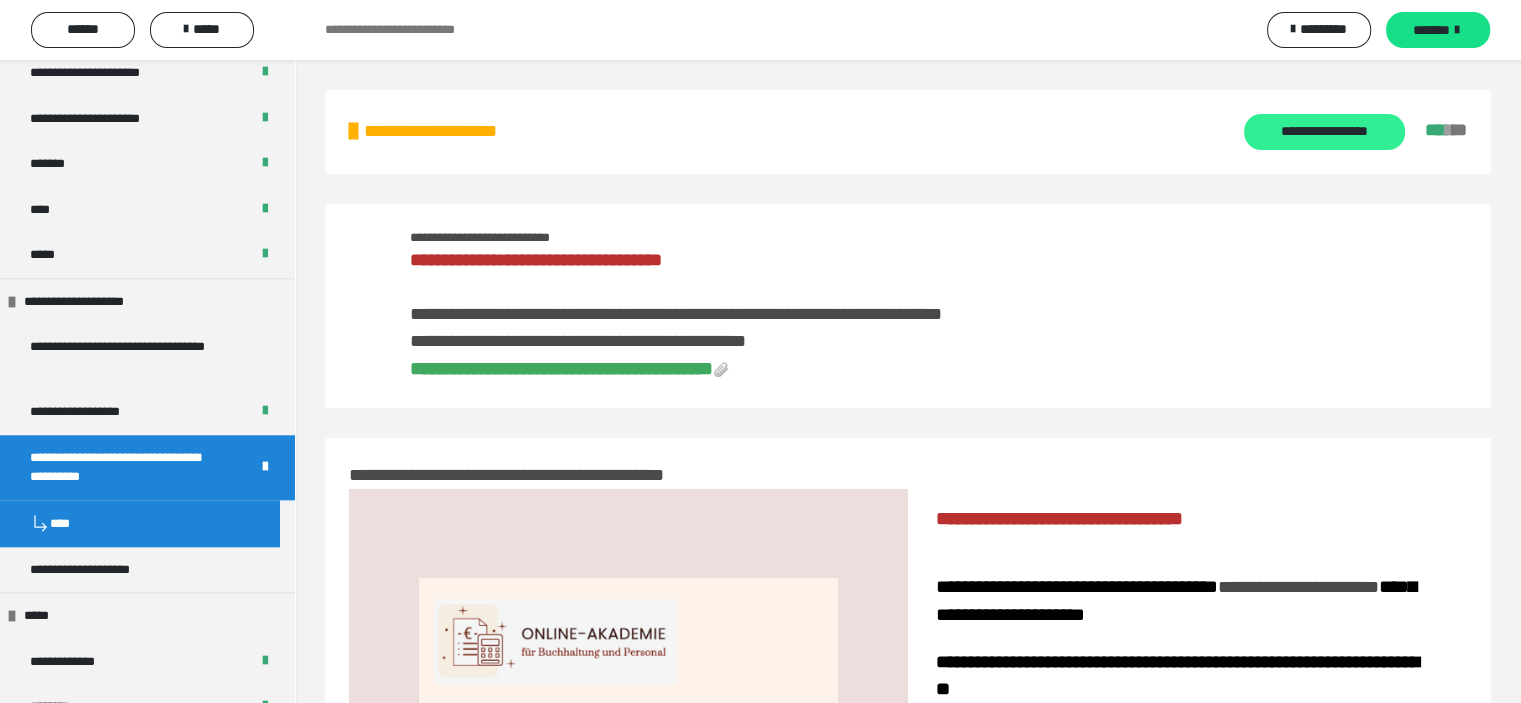 click on "**********" at bounding box center [1324, 132] 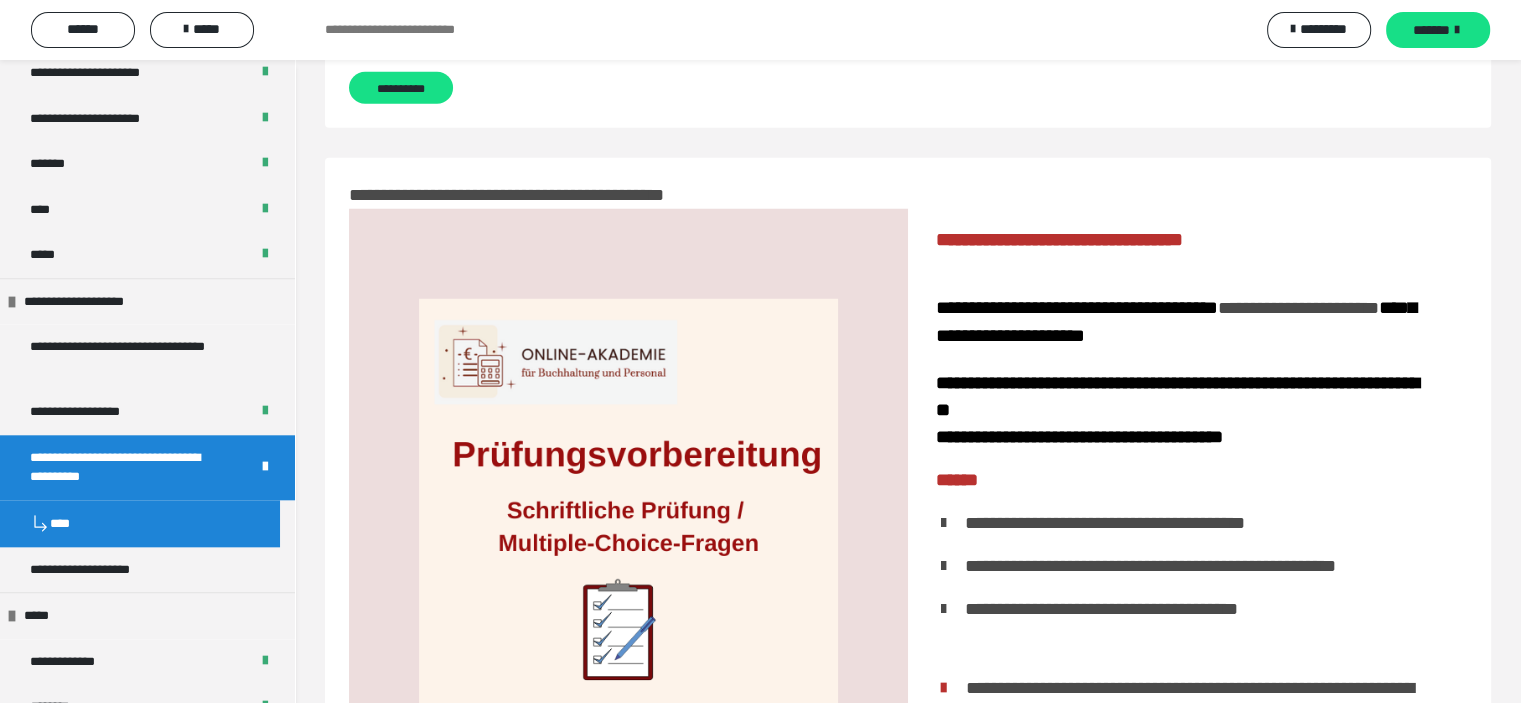 scroll, scrollTop: 5400, scrollLeft: 0, axis: vertical 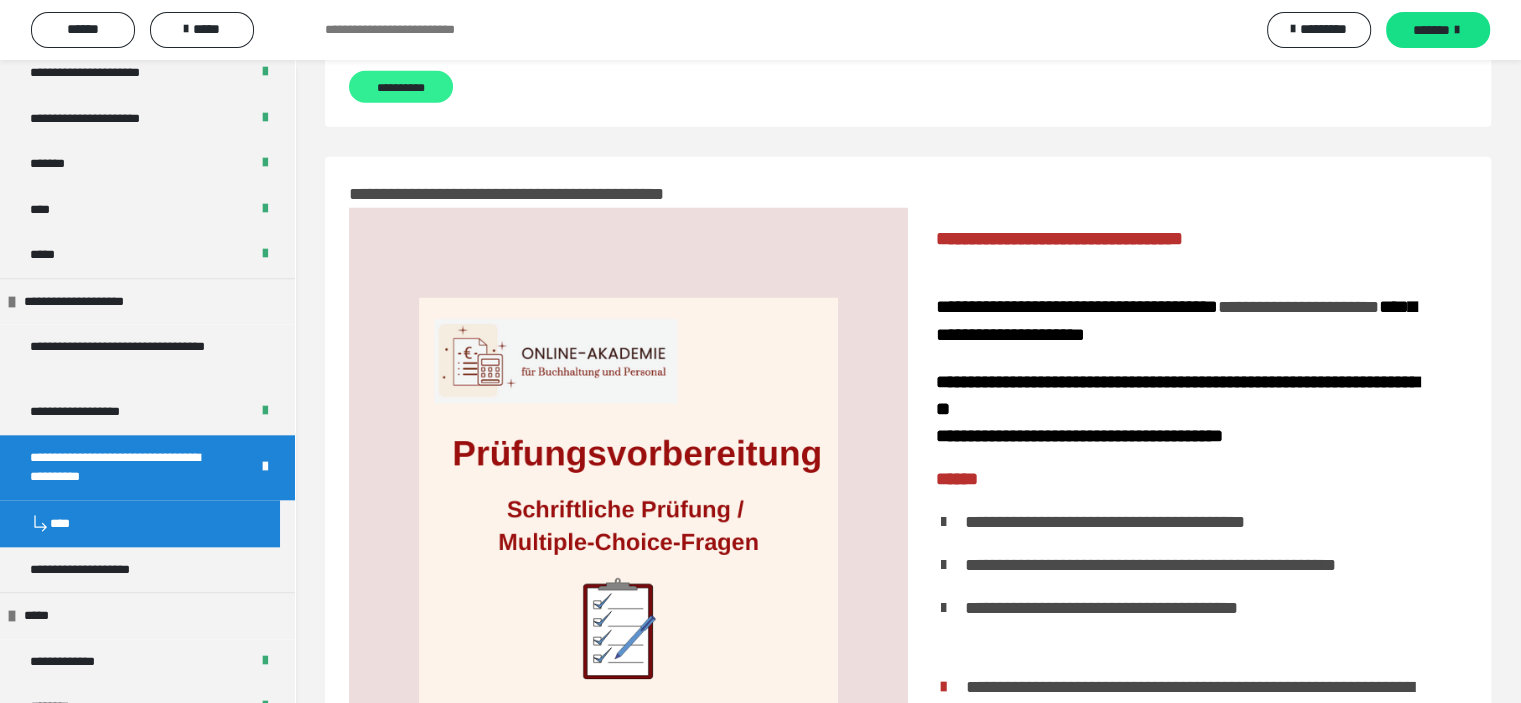 click on "**********" at bounding box center (401, 87) 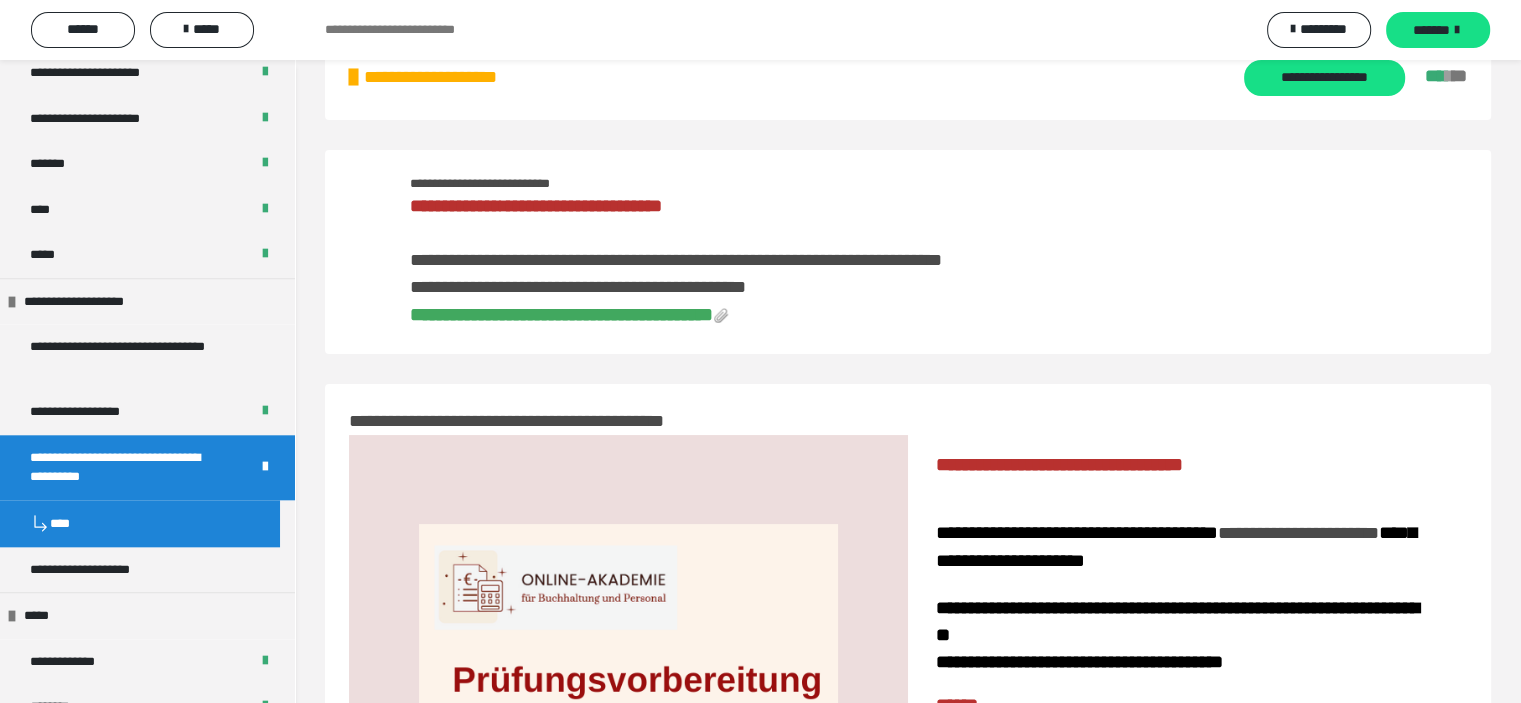 scroll, scrollTop: 0, scrollLeft: 0, axis: both 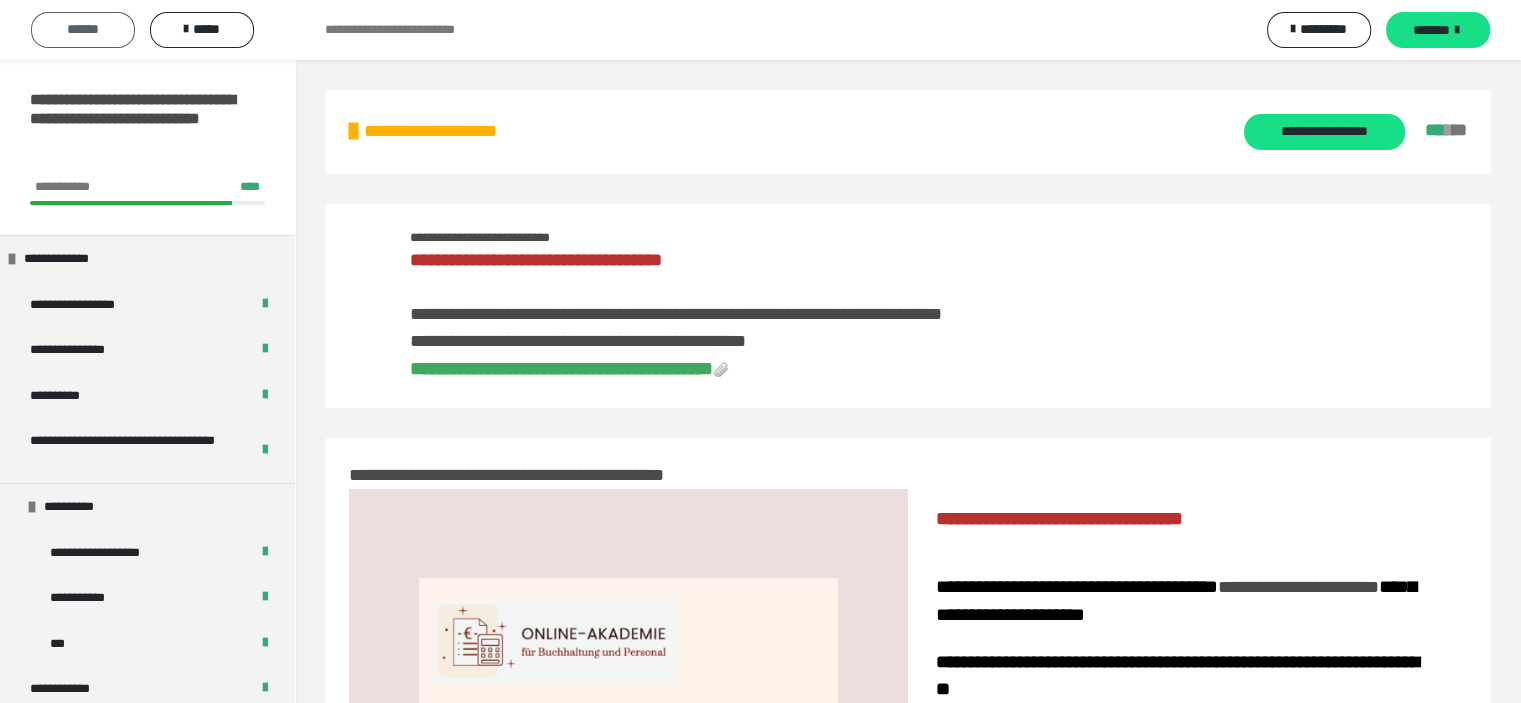 click on "******" at bounding box center (83, 29) 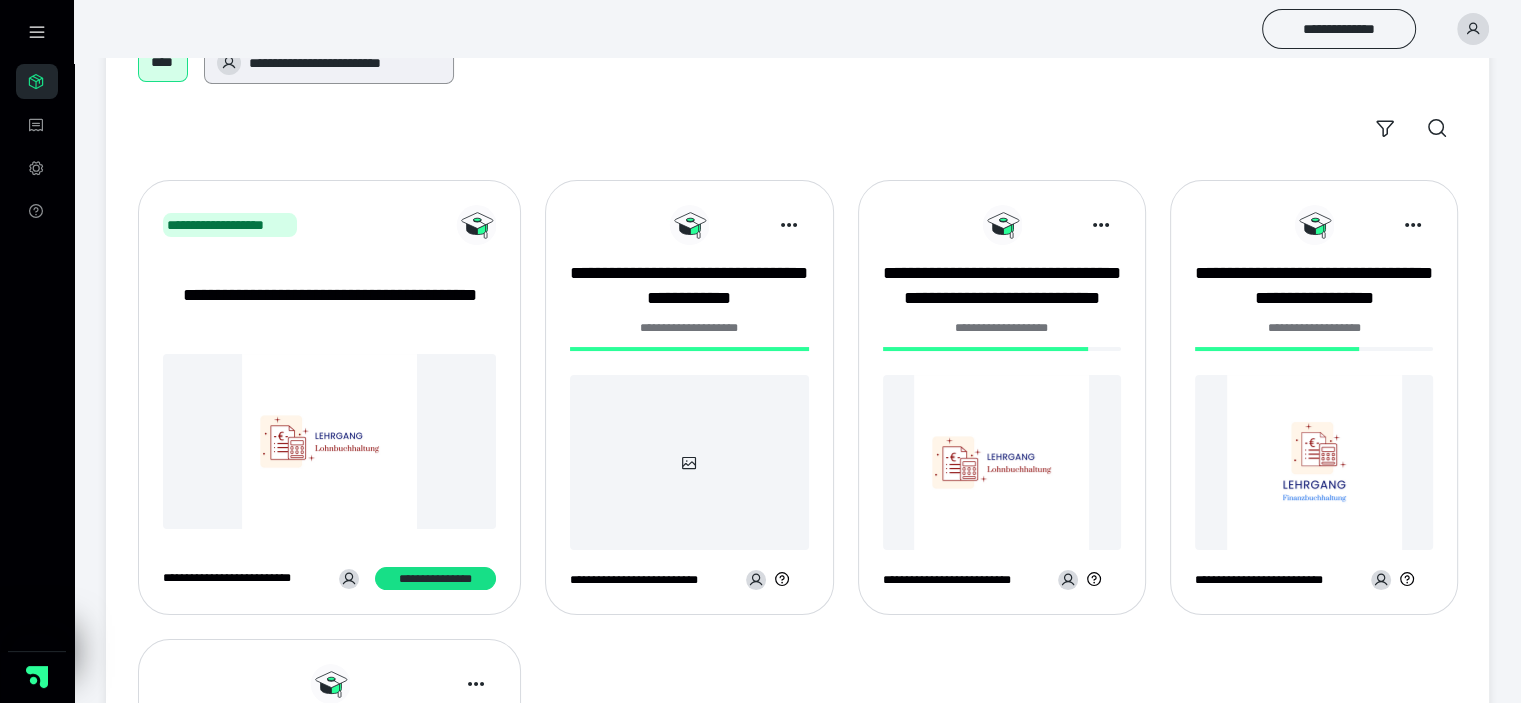 scroll, scrollTop: 0, scrollLeft: 0, axis: both 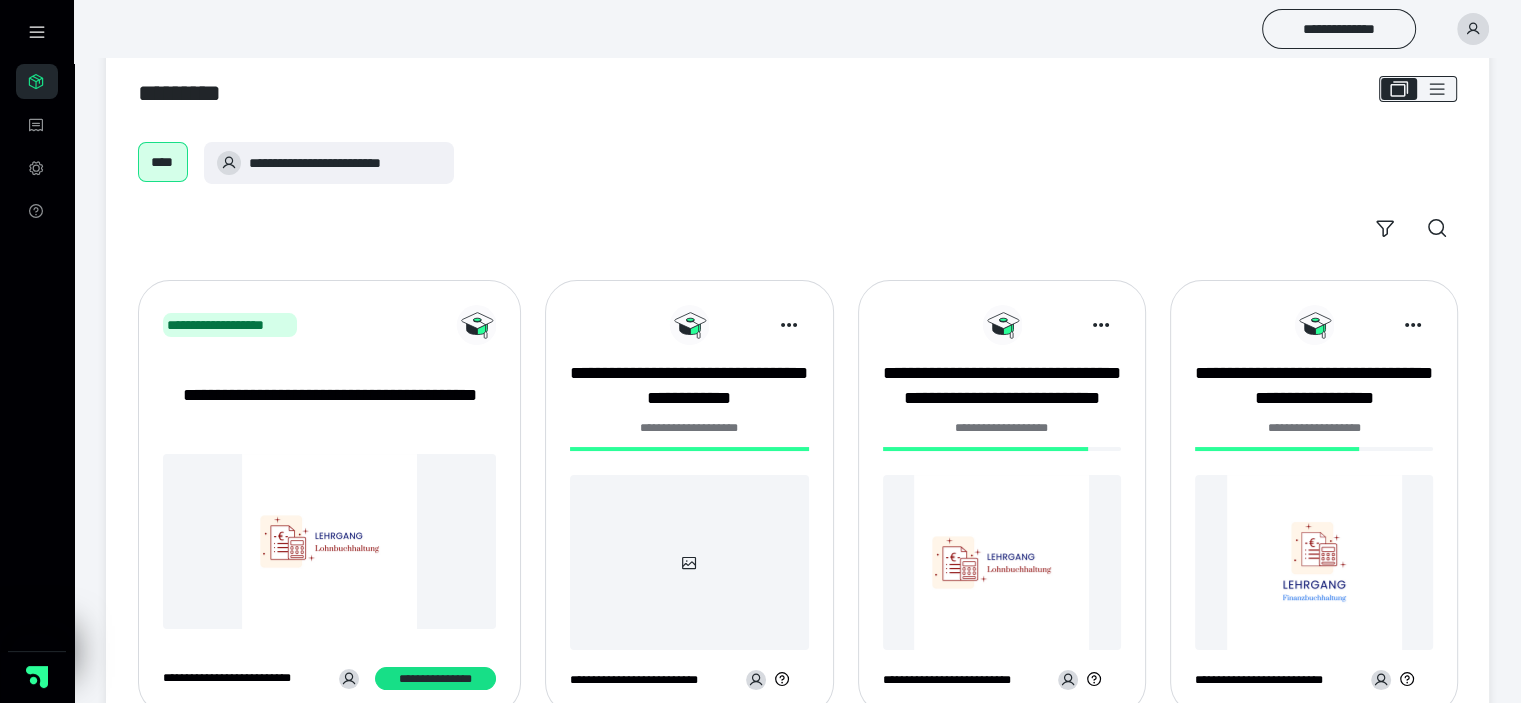 click on "**********" at bounding box center (329, 408) 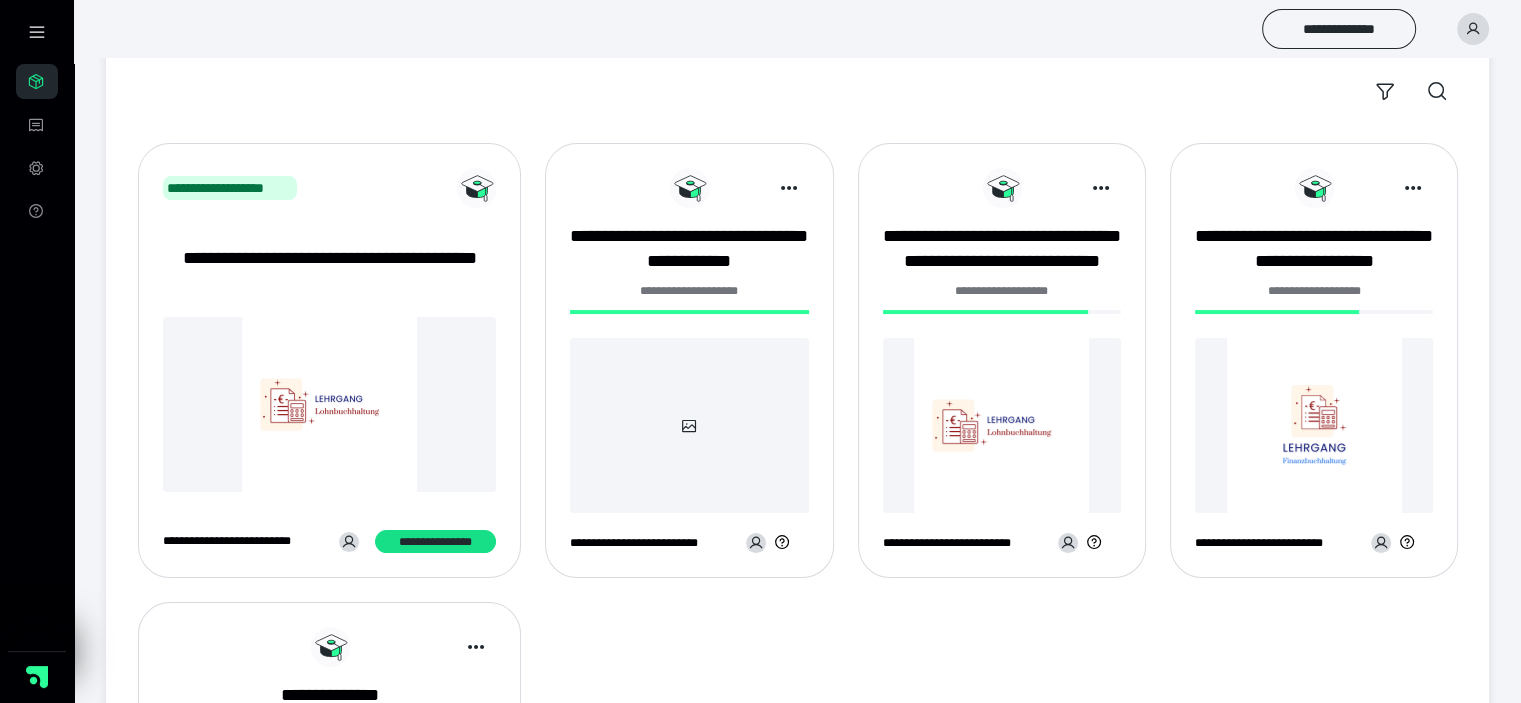 scroll, scrollTop: 0, scrollLeft: 0, axis: both 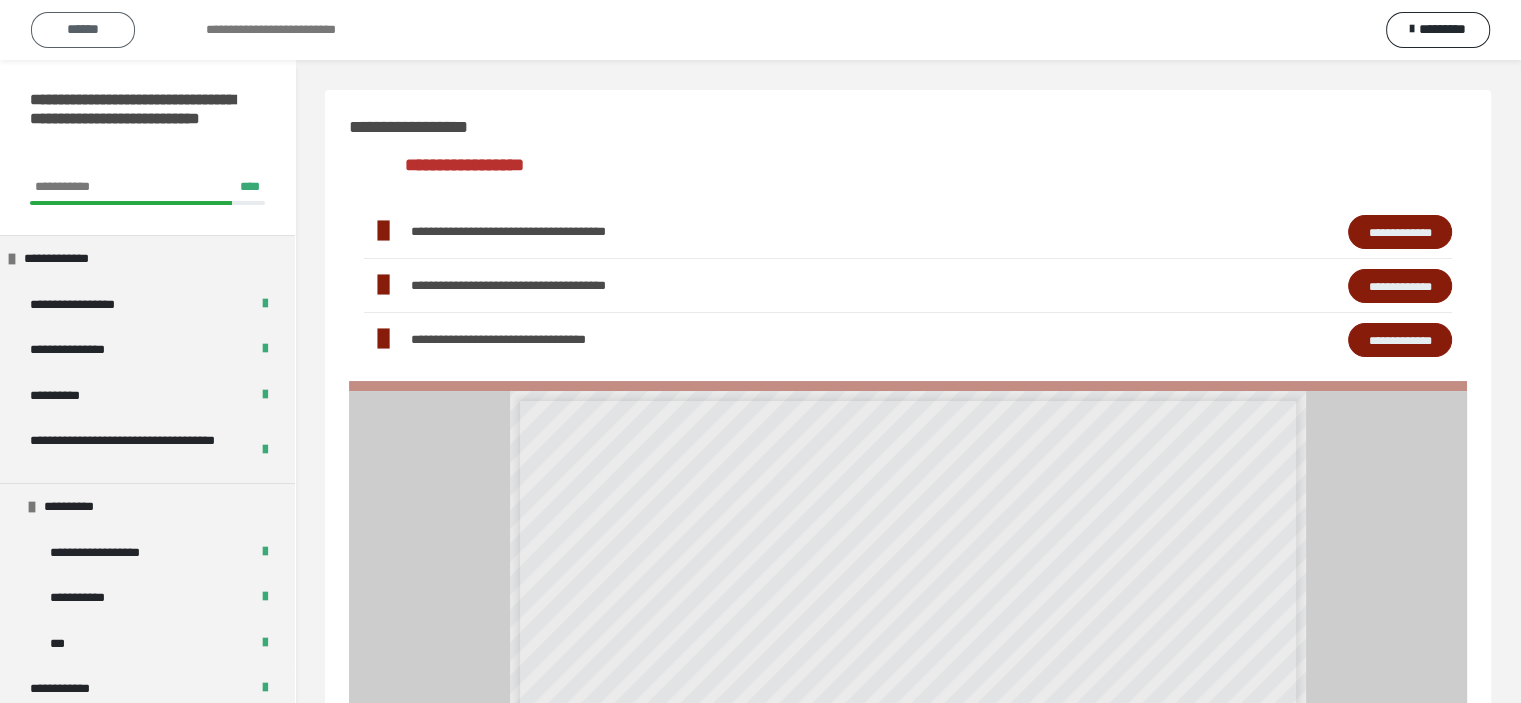 click on "******" at bounding box center [83, 29] 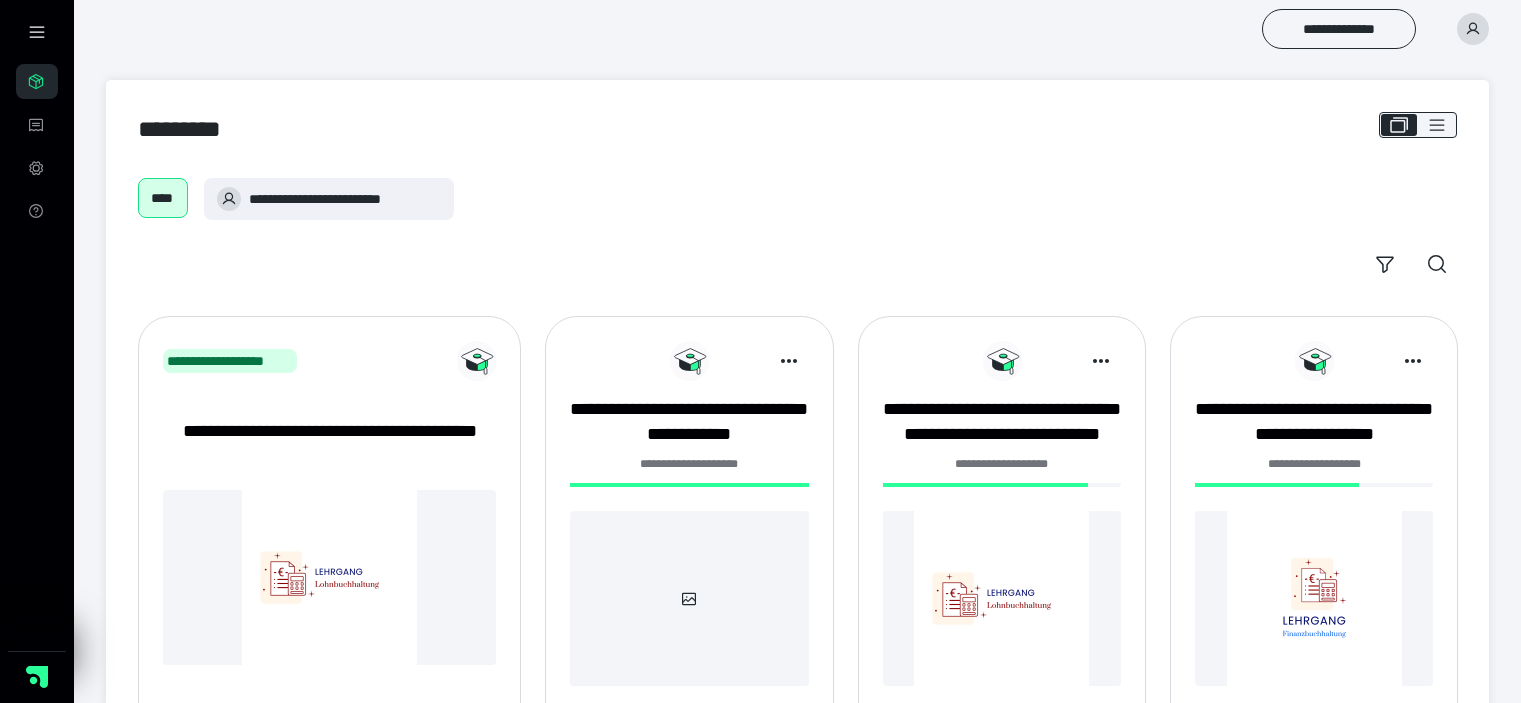 scroll, scrollTop: 100, scrollLeft: 0, axis: vertical 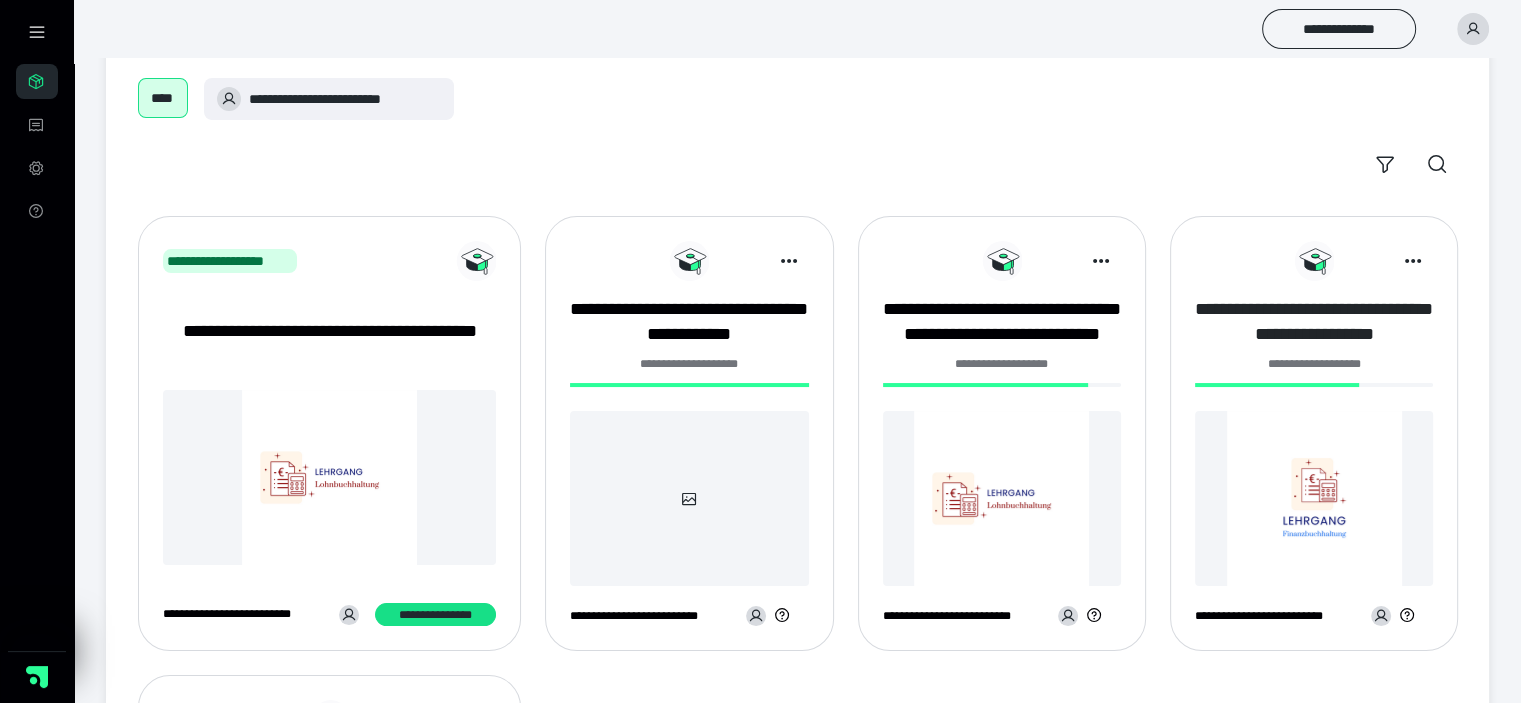 click on "**********" at bounding box center [1314, 322] 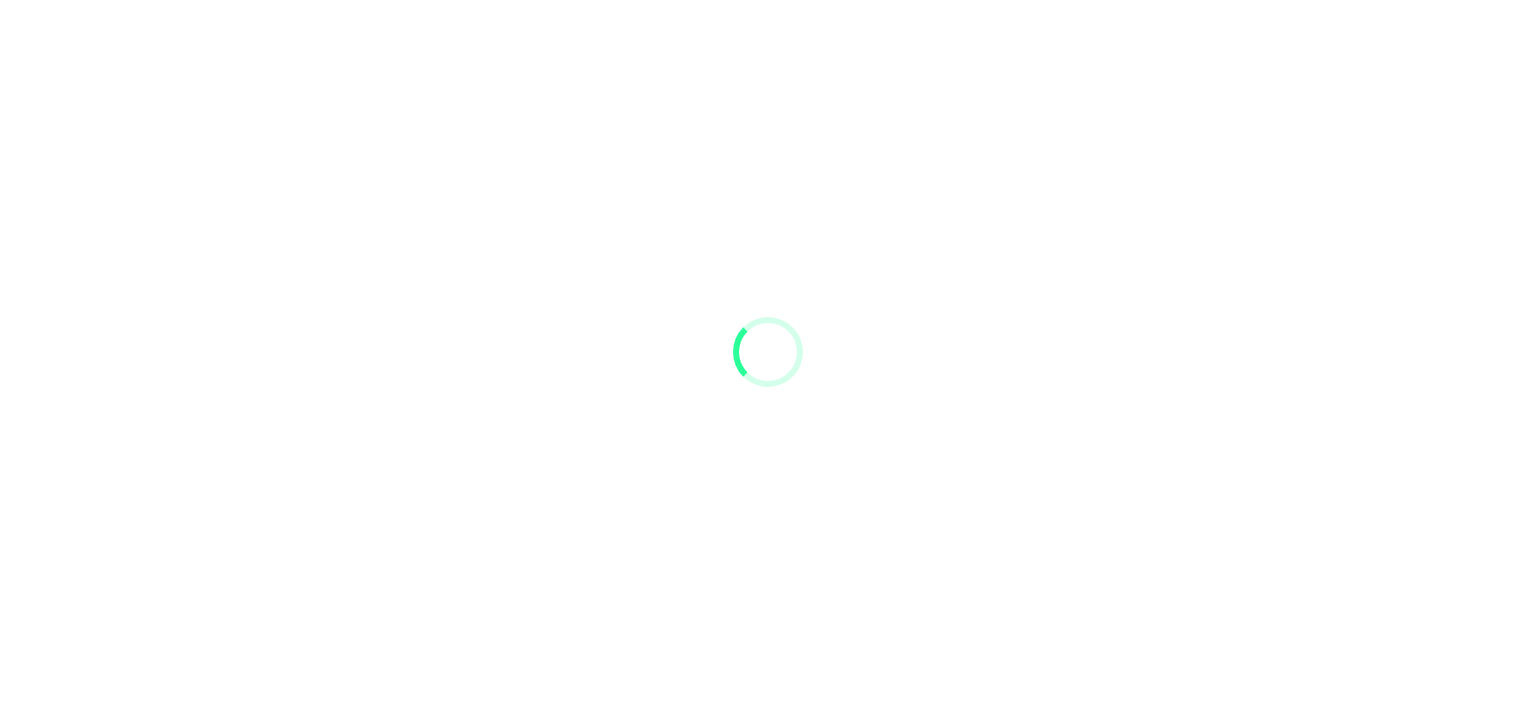 scroll, scrollTop: 0, scrollLeft: 0, axis: both 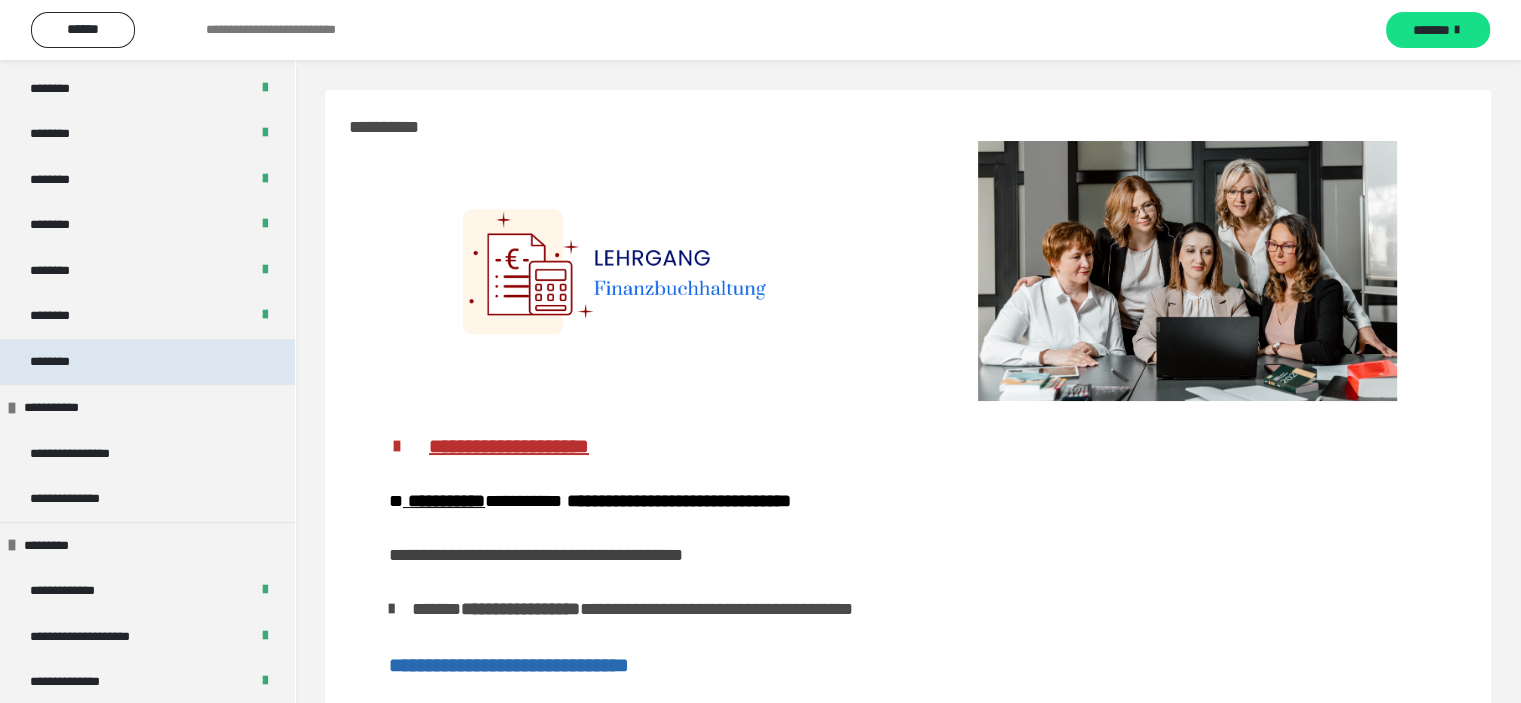 click on "********" at bounding box center [147, 362] 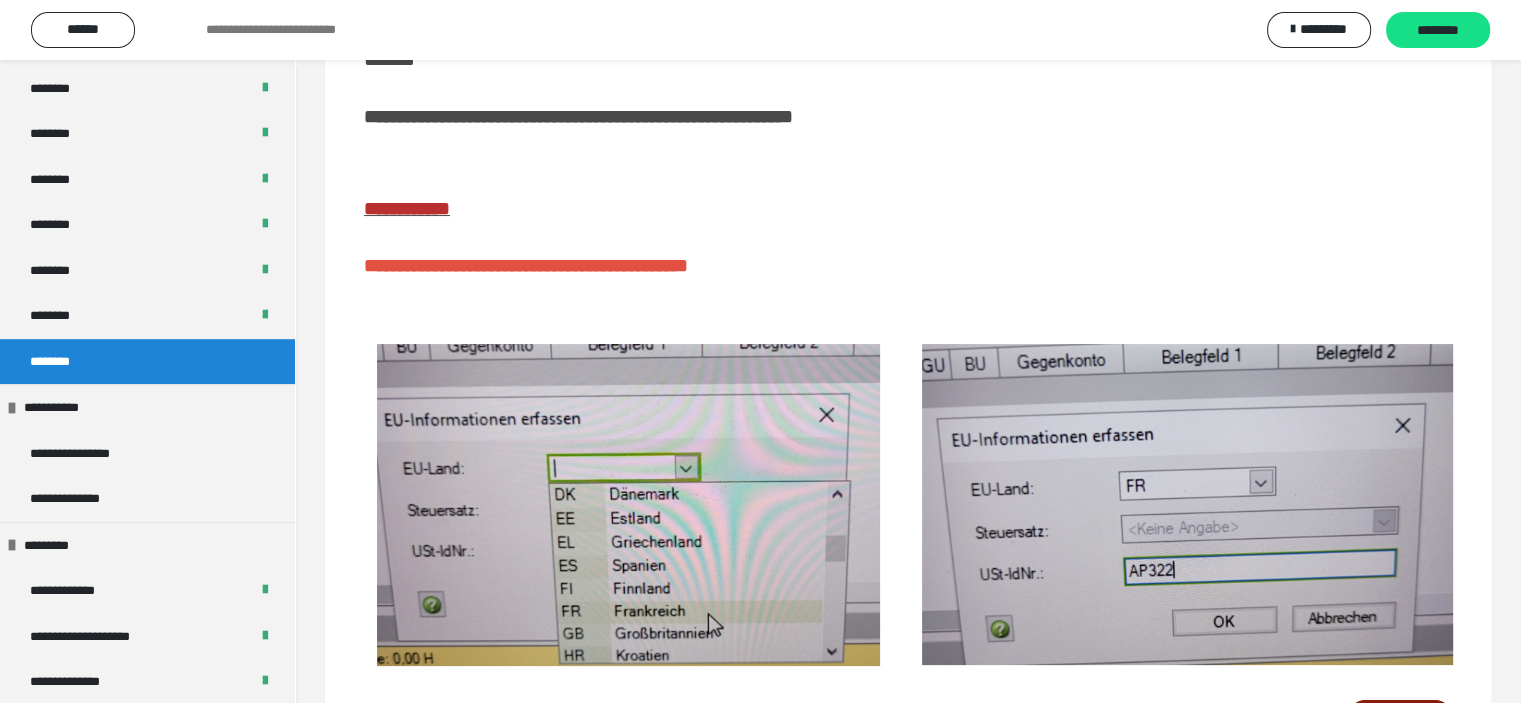 scroll, scrollTop: 300, scrollLeft: 0, axis: vertical 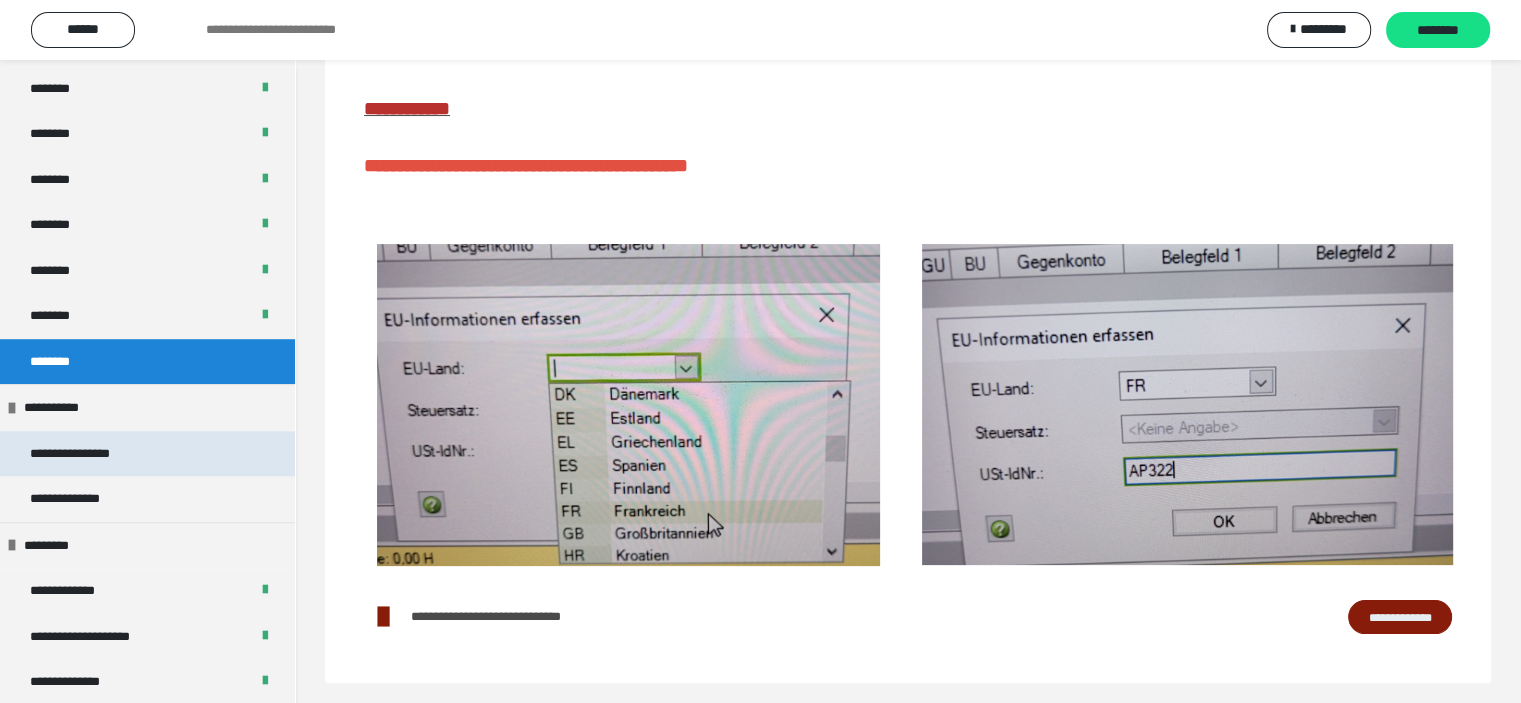 click on "**********" at bounding box center [95, 454] 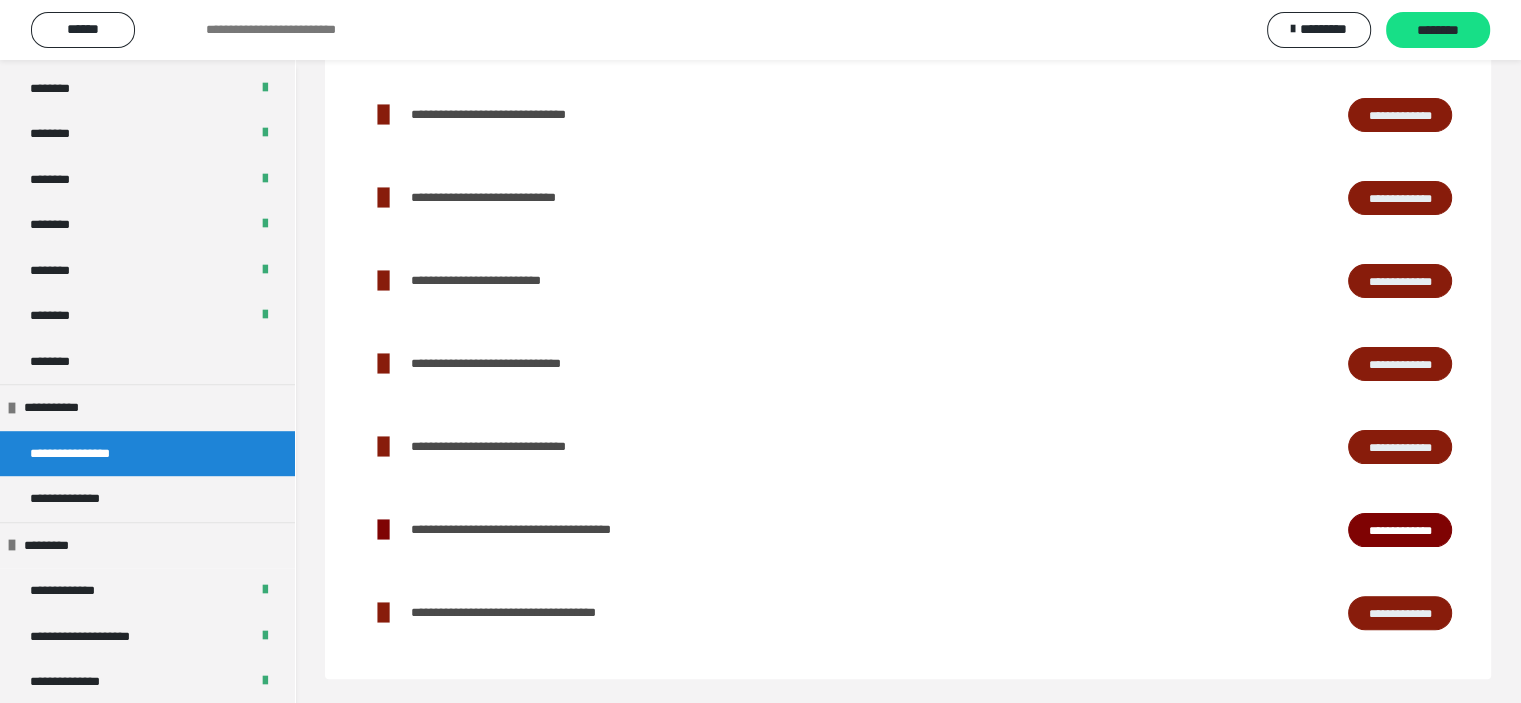 scroll, scrollTop: 397, scrollLeft: 0, axis: vertical 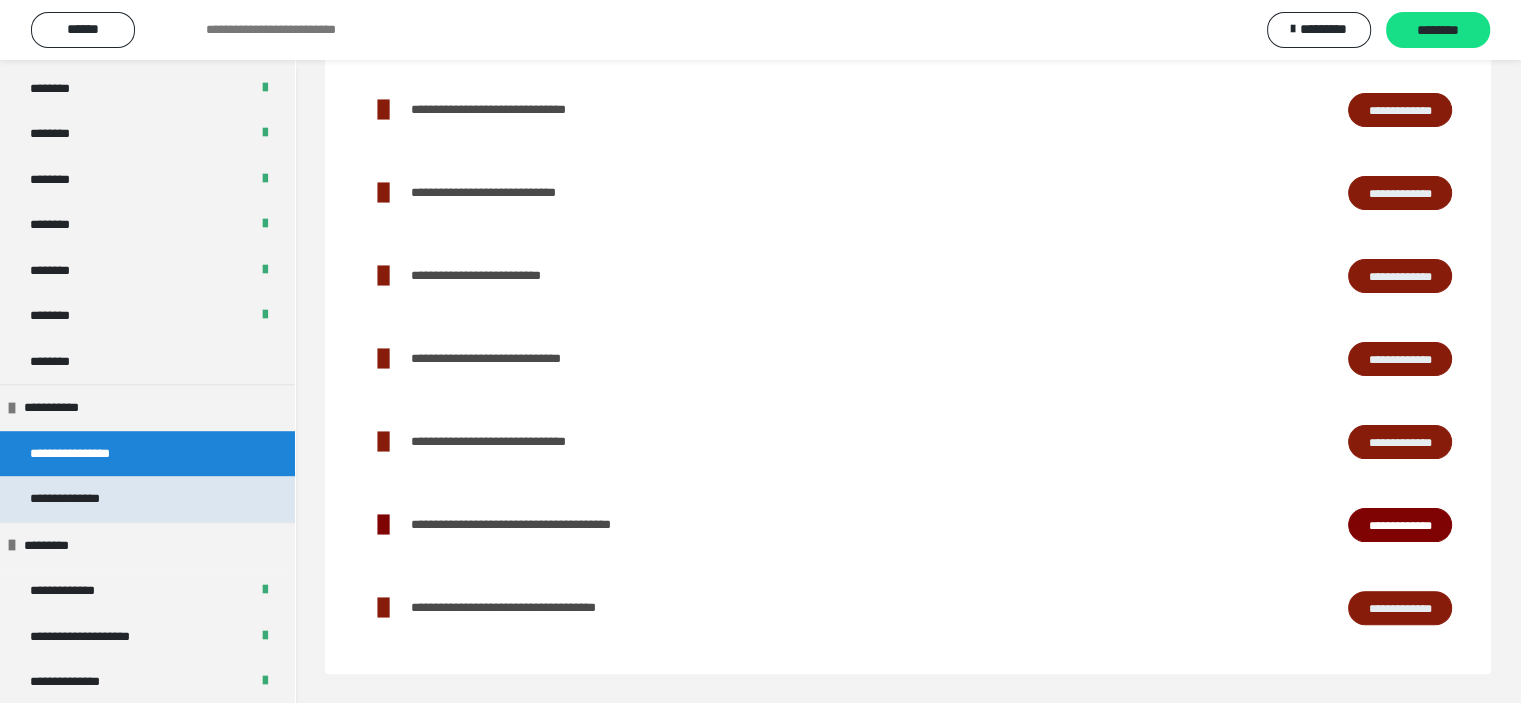click on "**********" at bounding box center [147, 499] 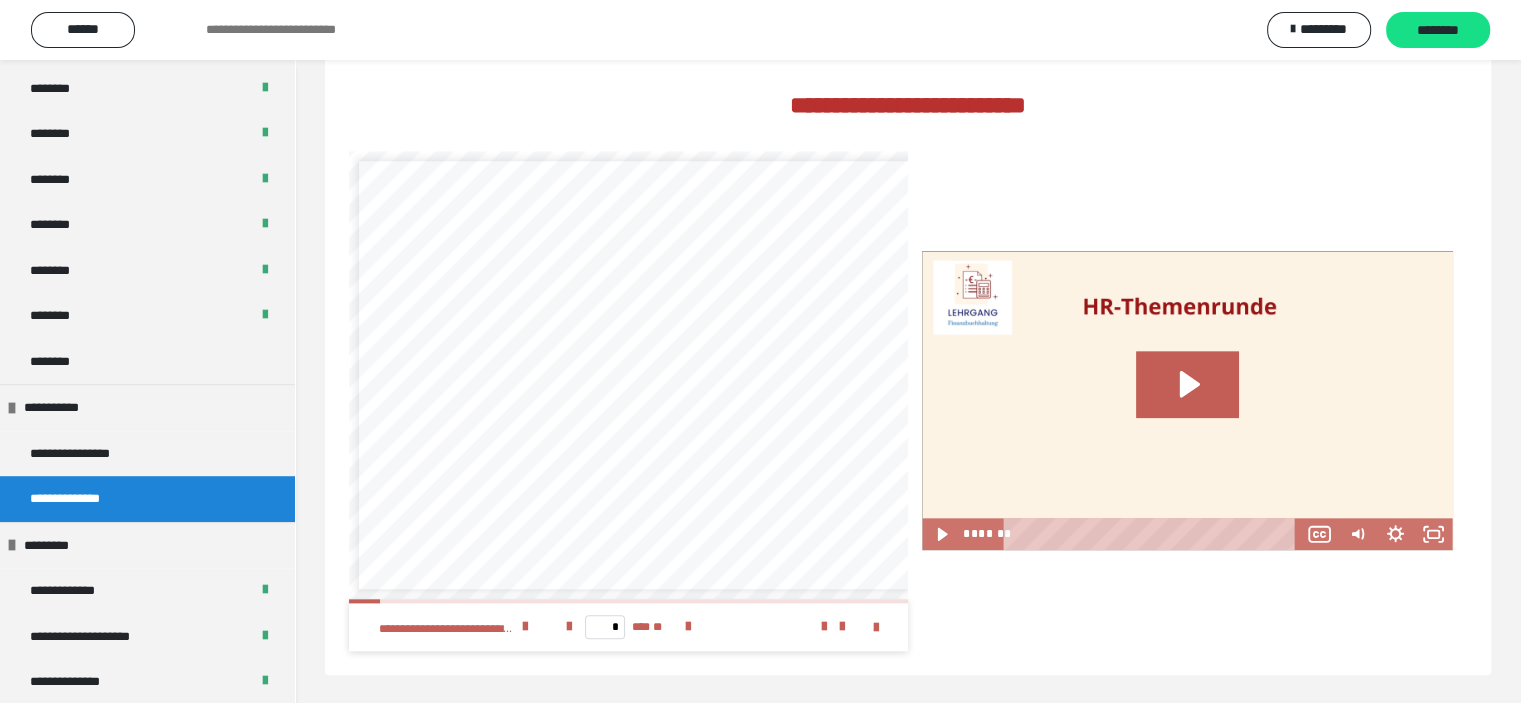 scroll, scrollTop: 2101, scrollLeft: 0, axis: vertical 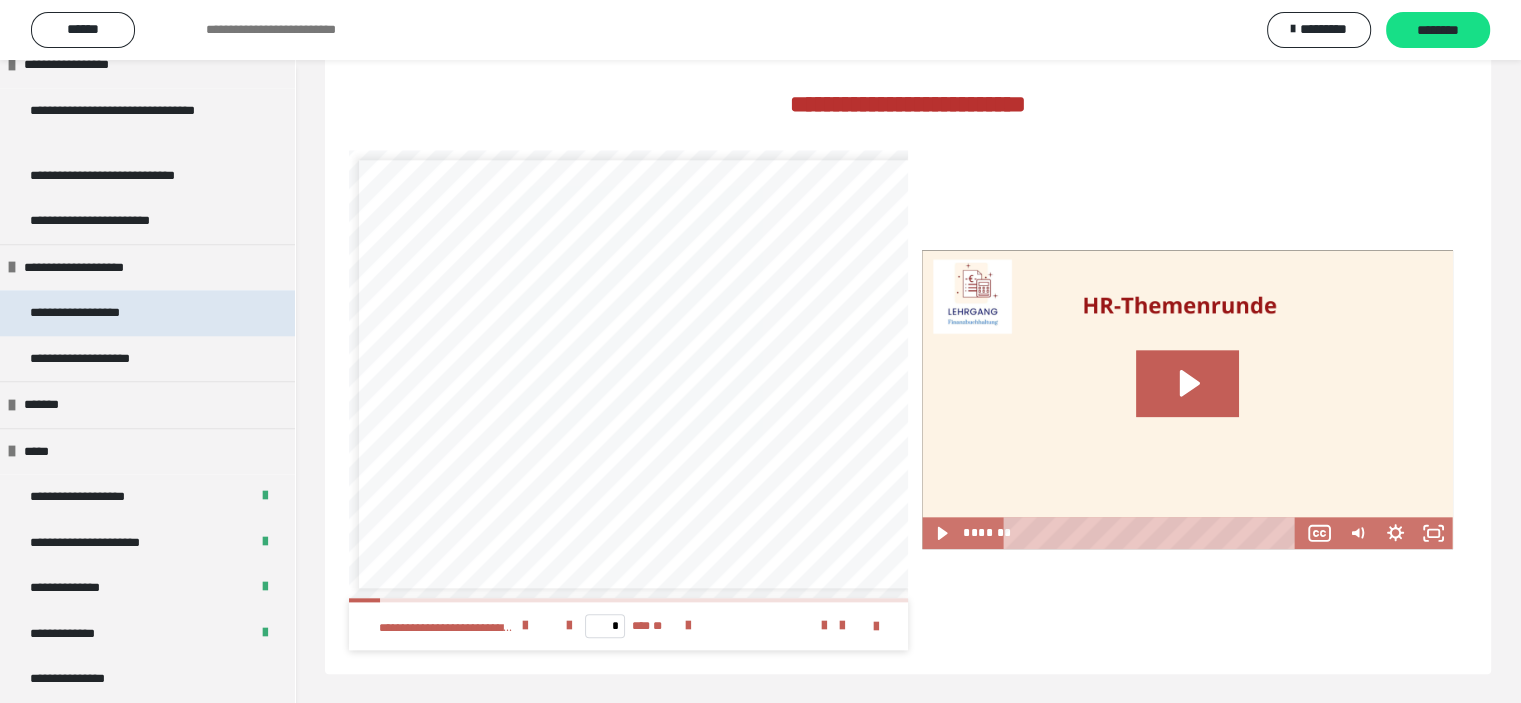 click on "**********" at bounding box center (98, 313) 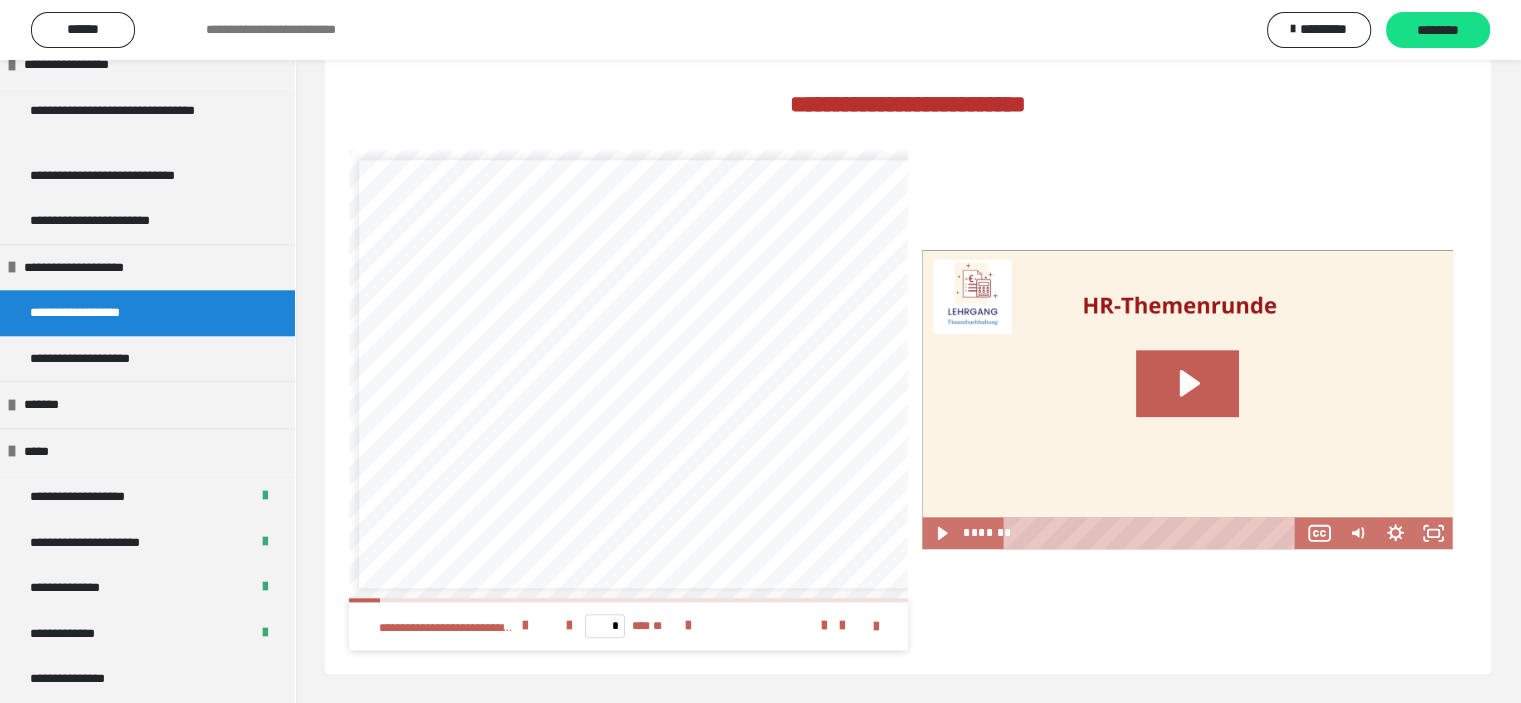 scroll, scrollTop: 472, scrollLeft: 0, axis: vertical 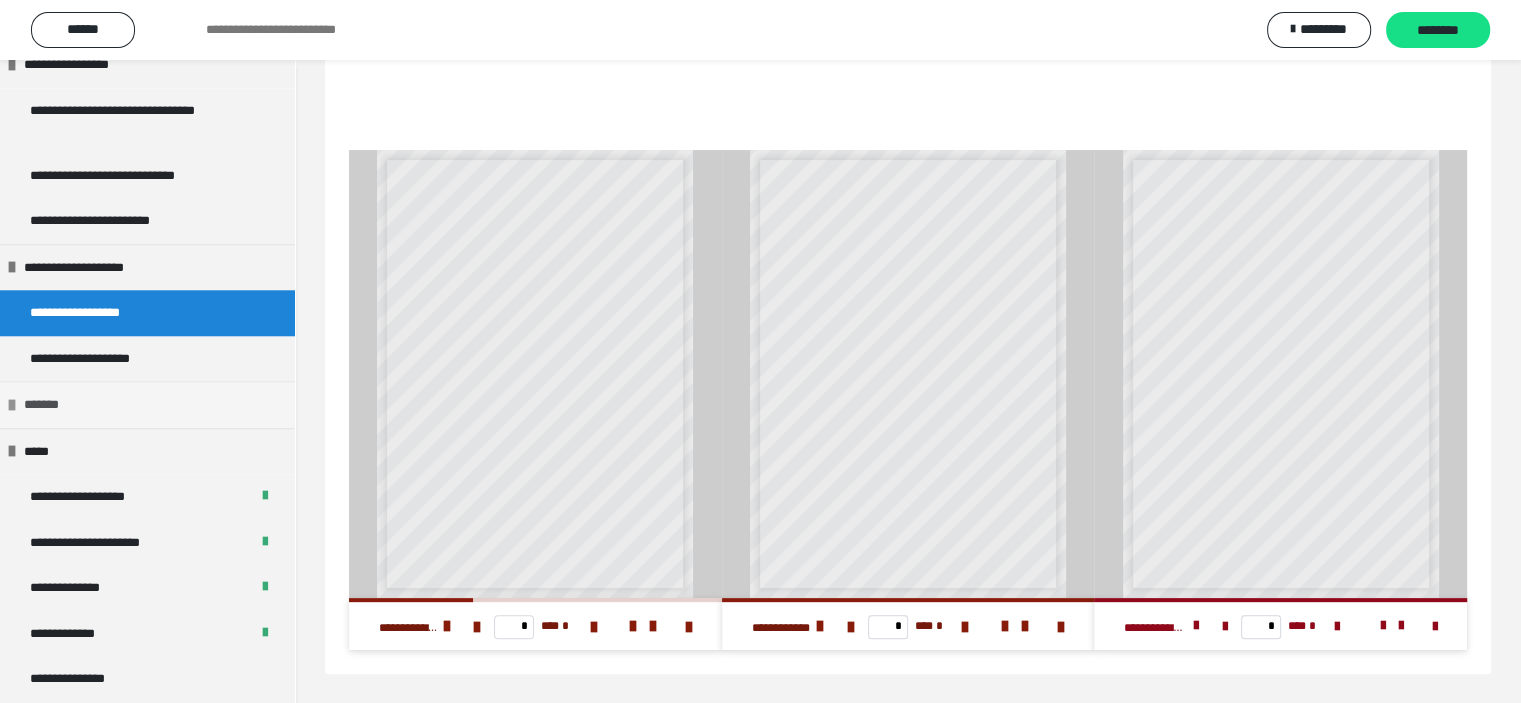 click at bounding box center [12, 405] 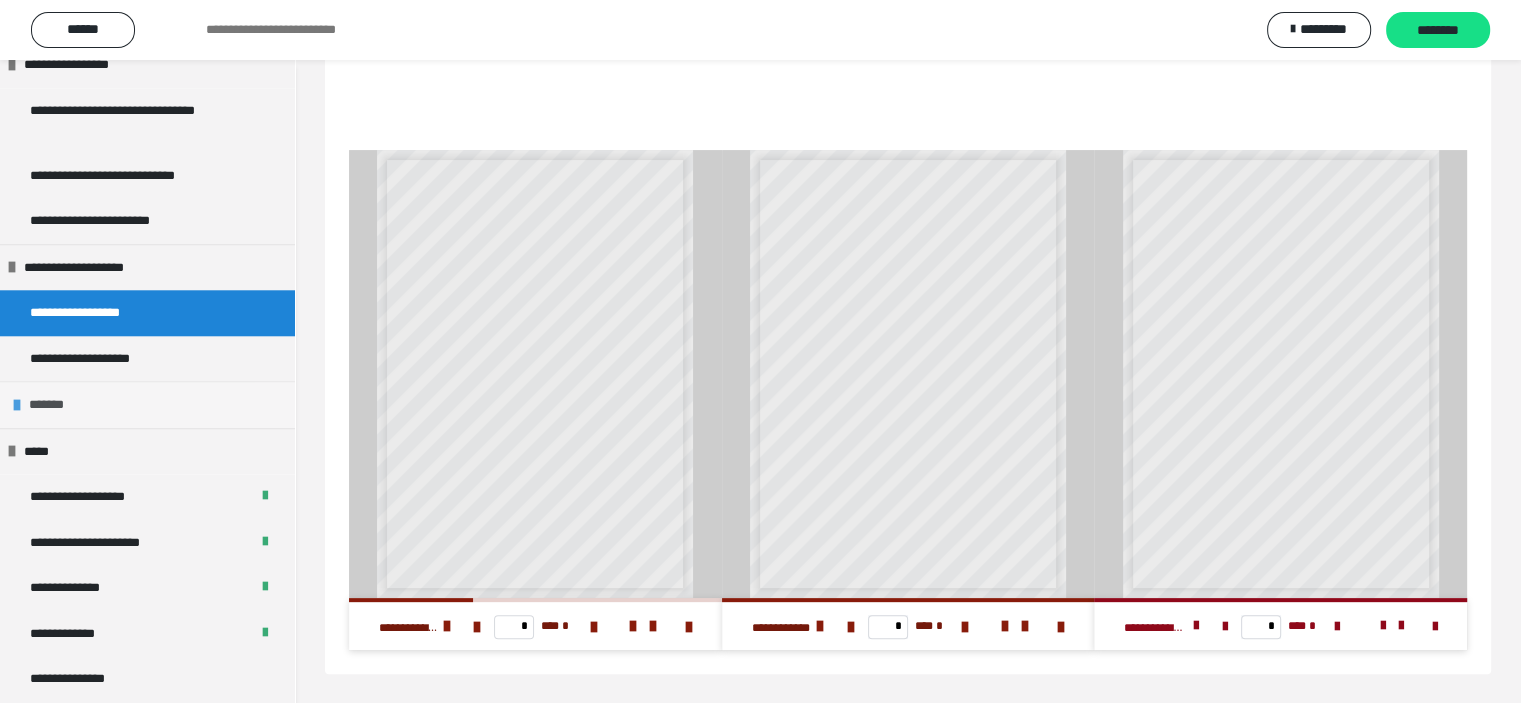 click at bounding box center [17, 405] 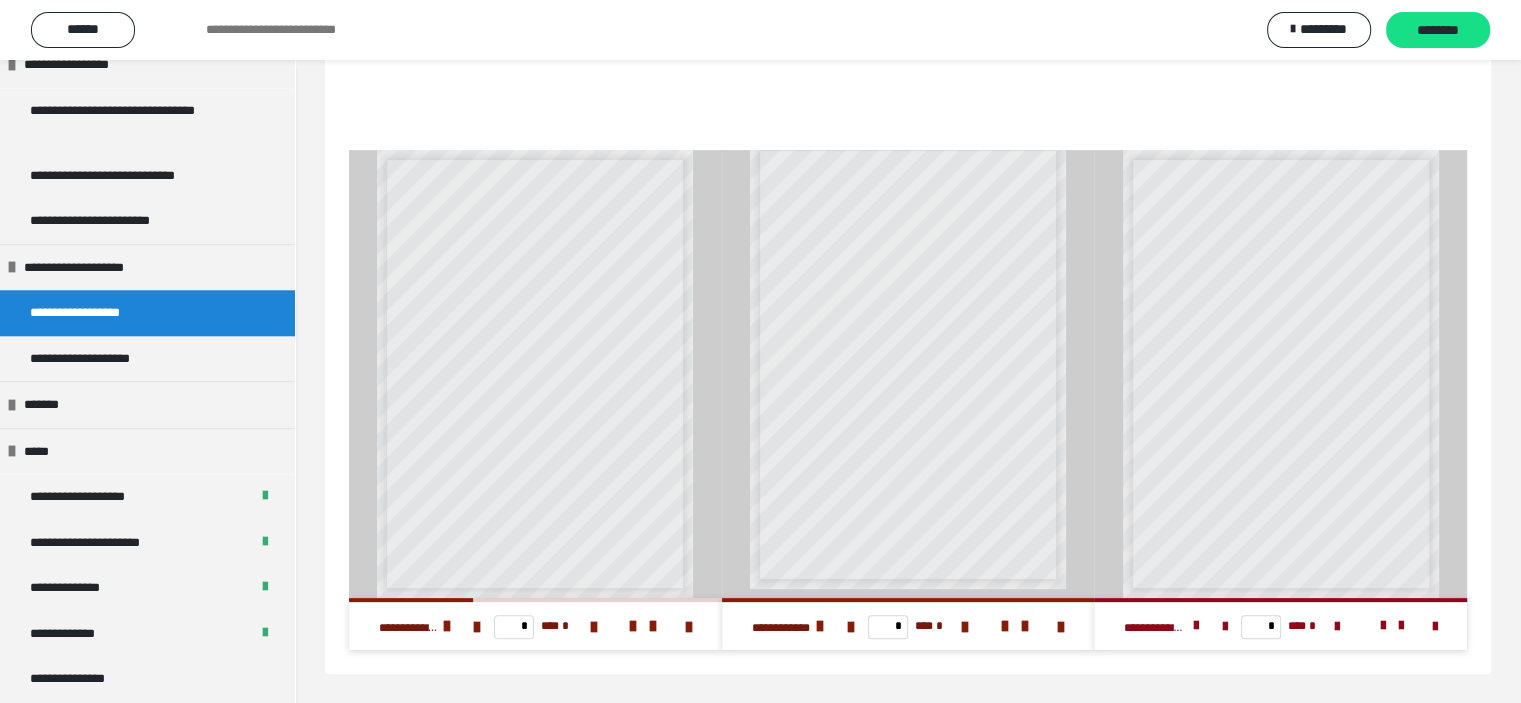 scroll, scrollTop: 12, scrollLeft: 0, axis: vertical 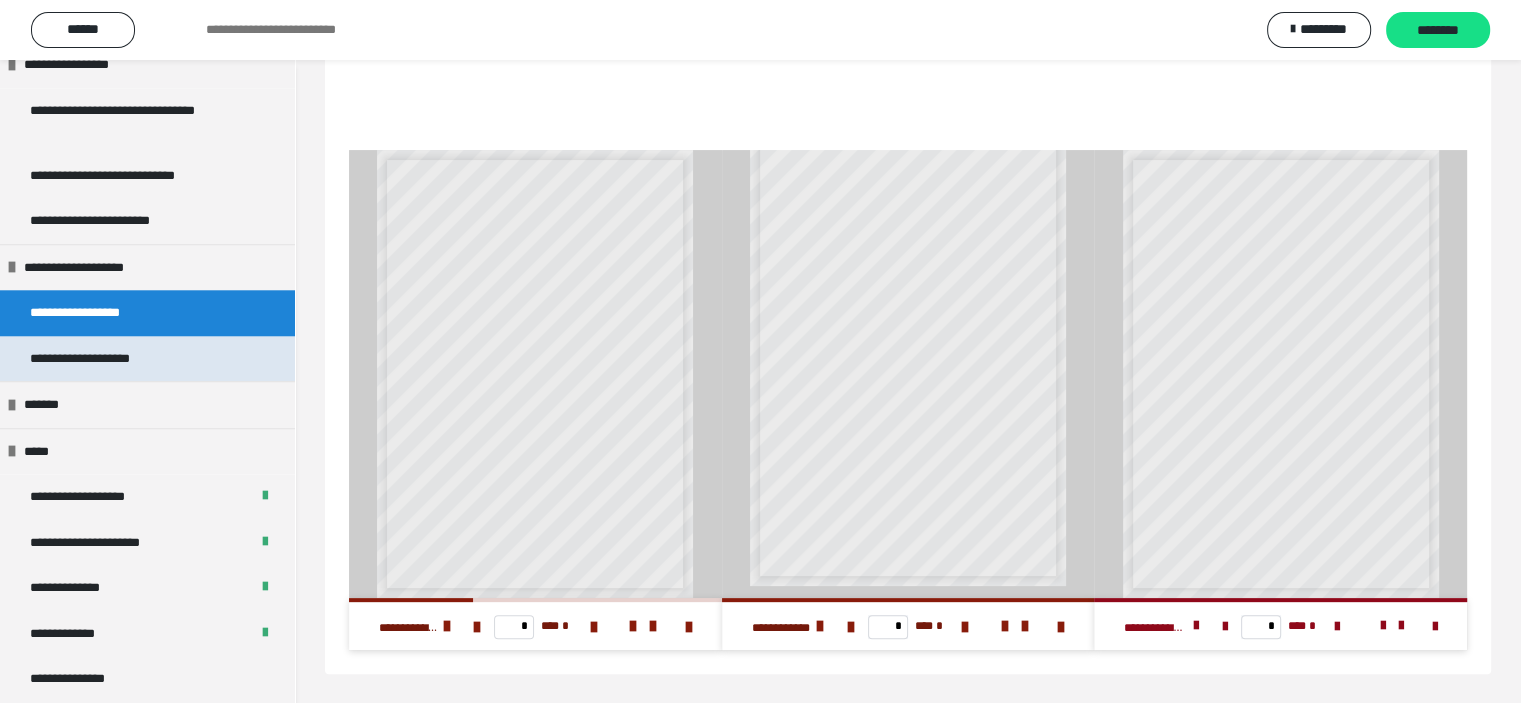 click on "**********" at bounding box center [102, 359] 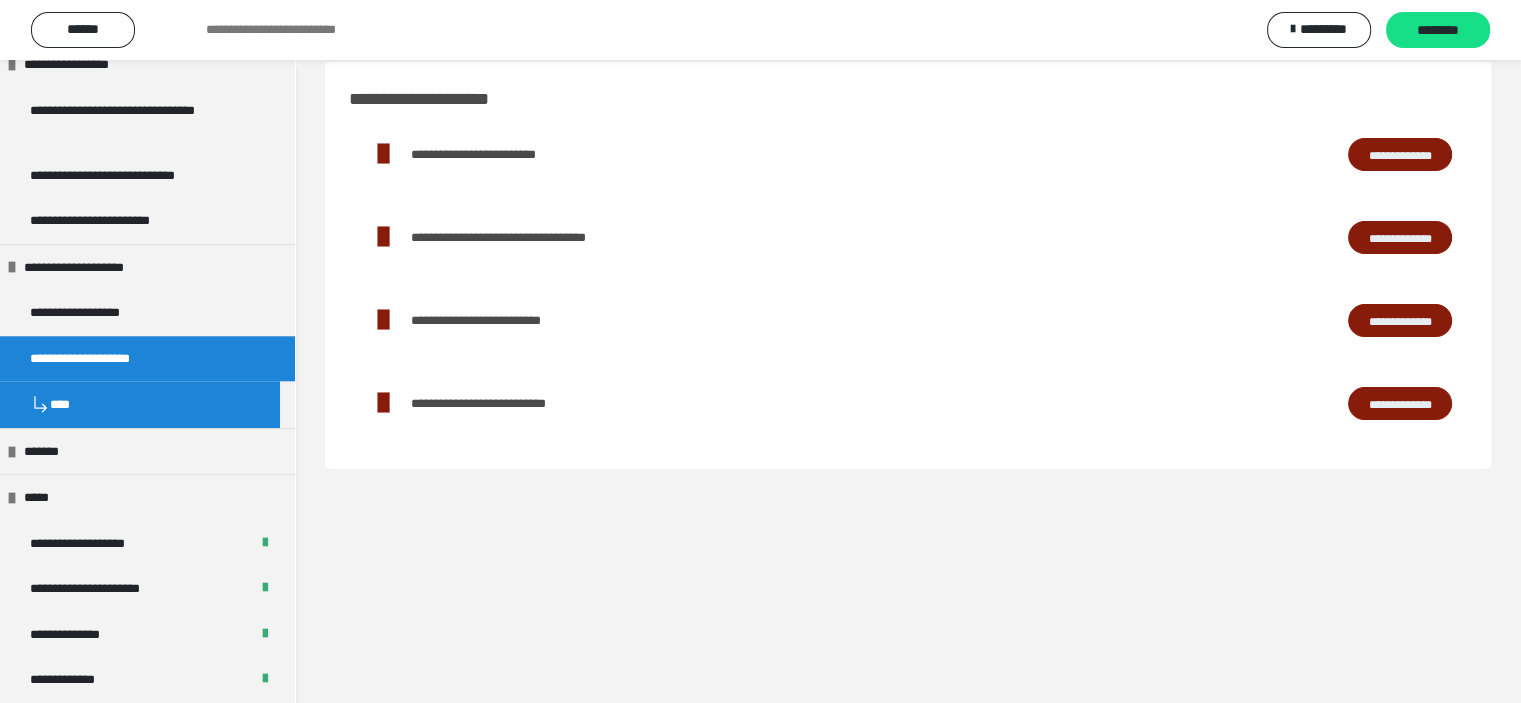 scroll, scrollTop: 0, scrollLeft: 0, axis: both 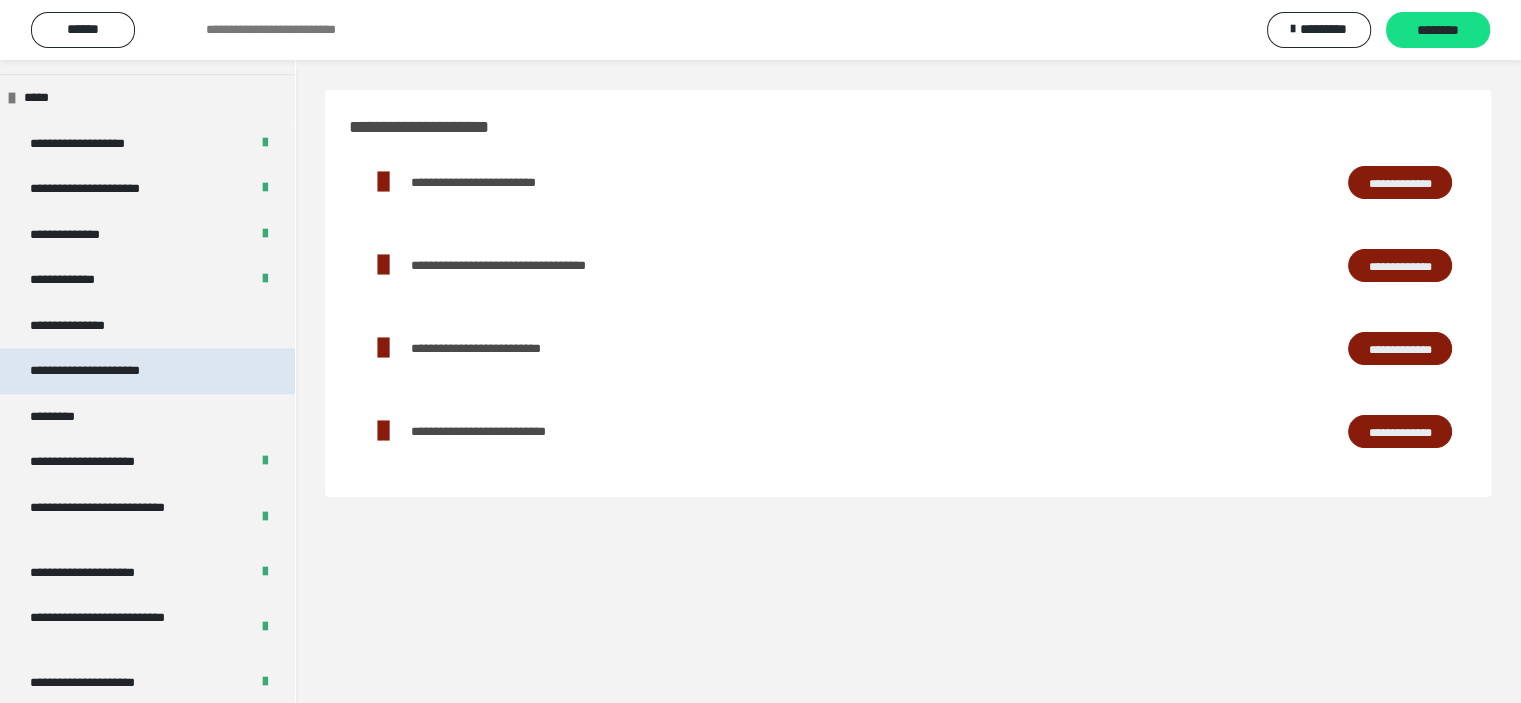 click on "**********" at bounding box center (118, 371) 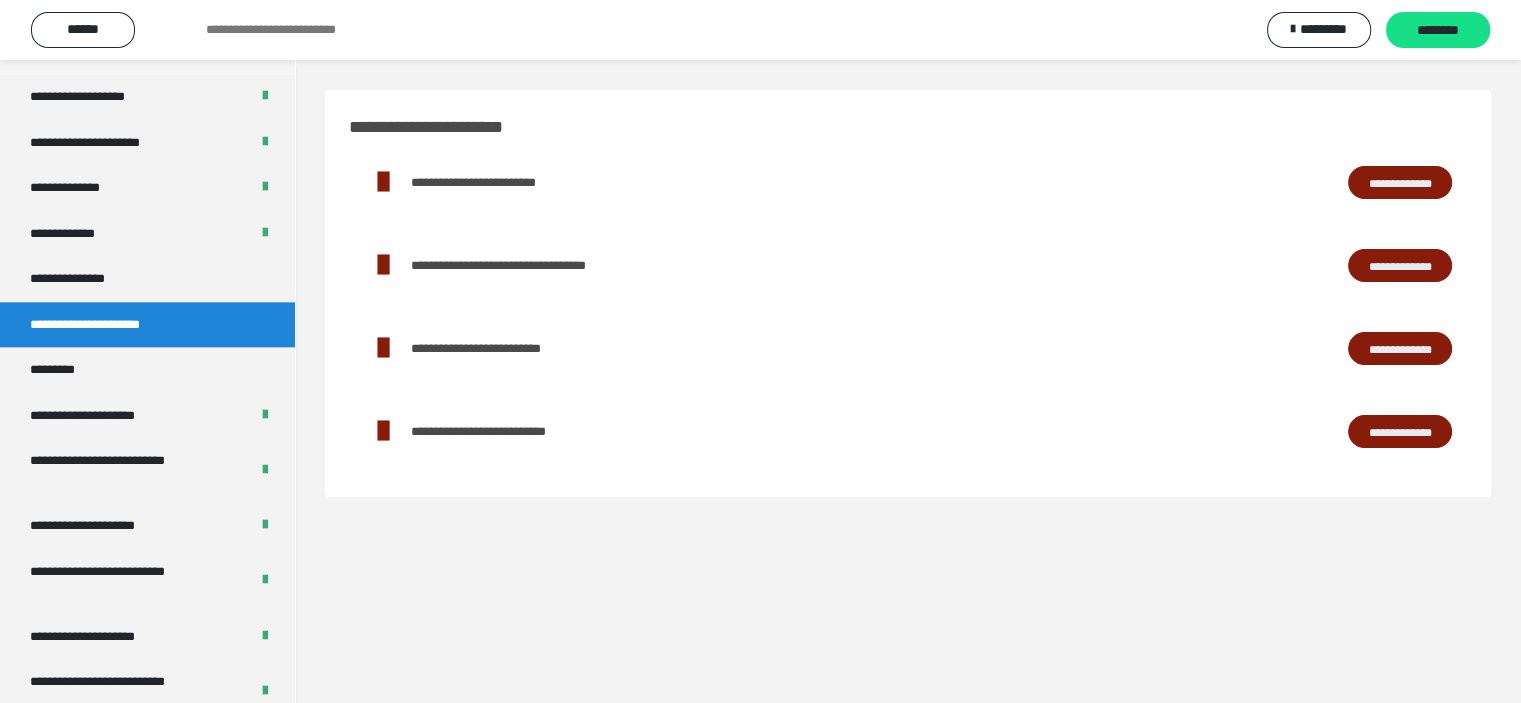 scroll, scrollTop: 2353, scrollLeft: 0, axis: vertical 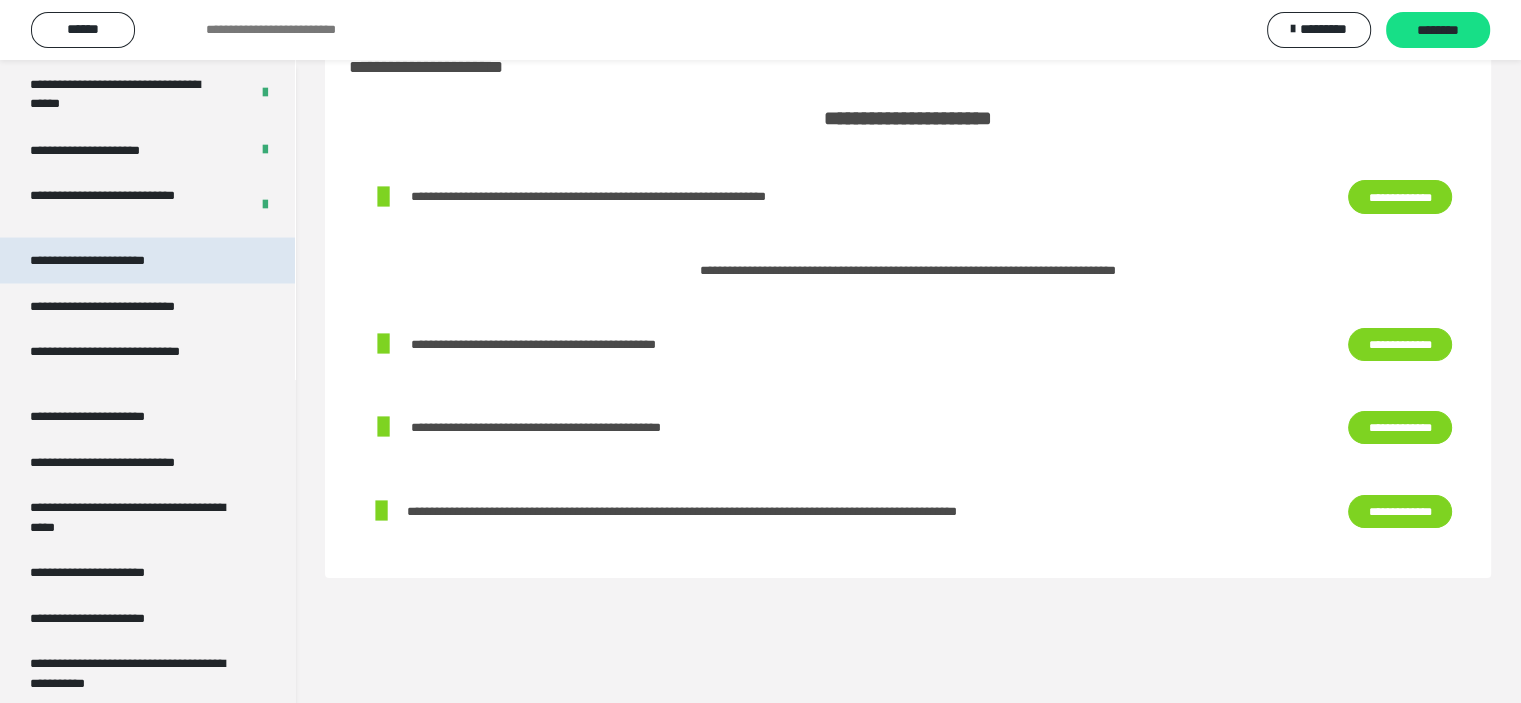click on "**********" at bounding box center (111, 260) 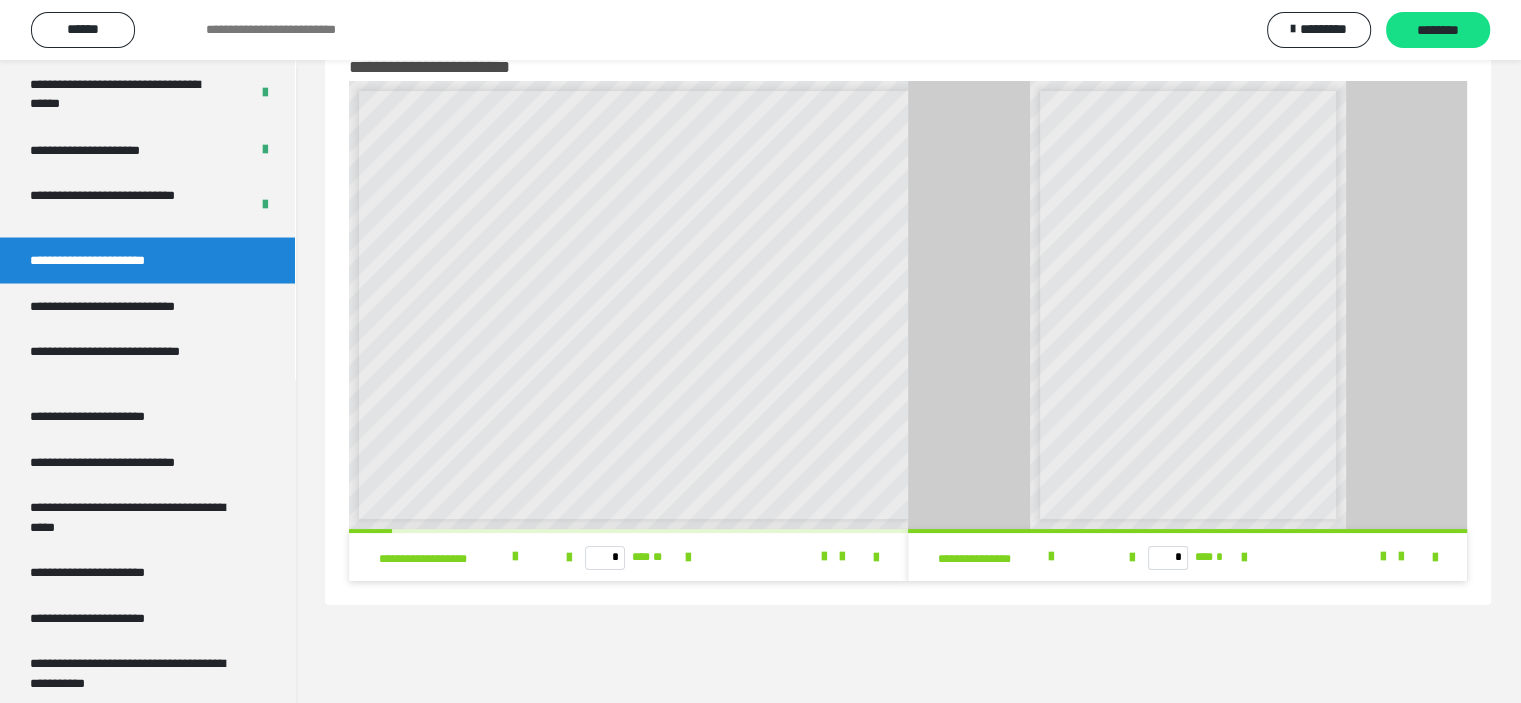 scroll, scrollTop: 8, scrollLeft: 0, axis: vertical 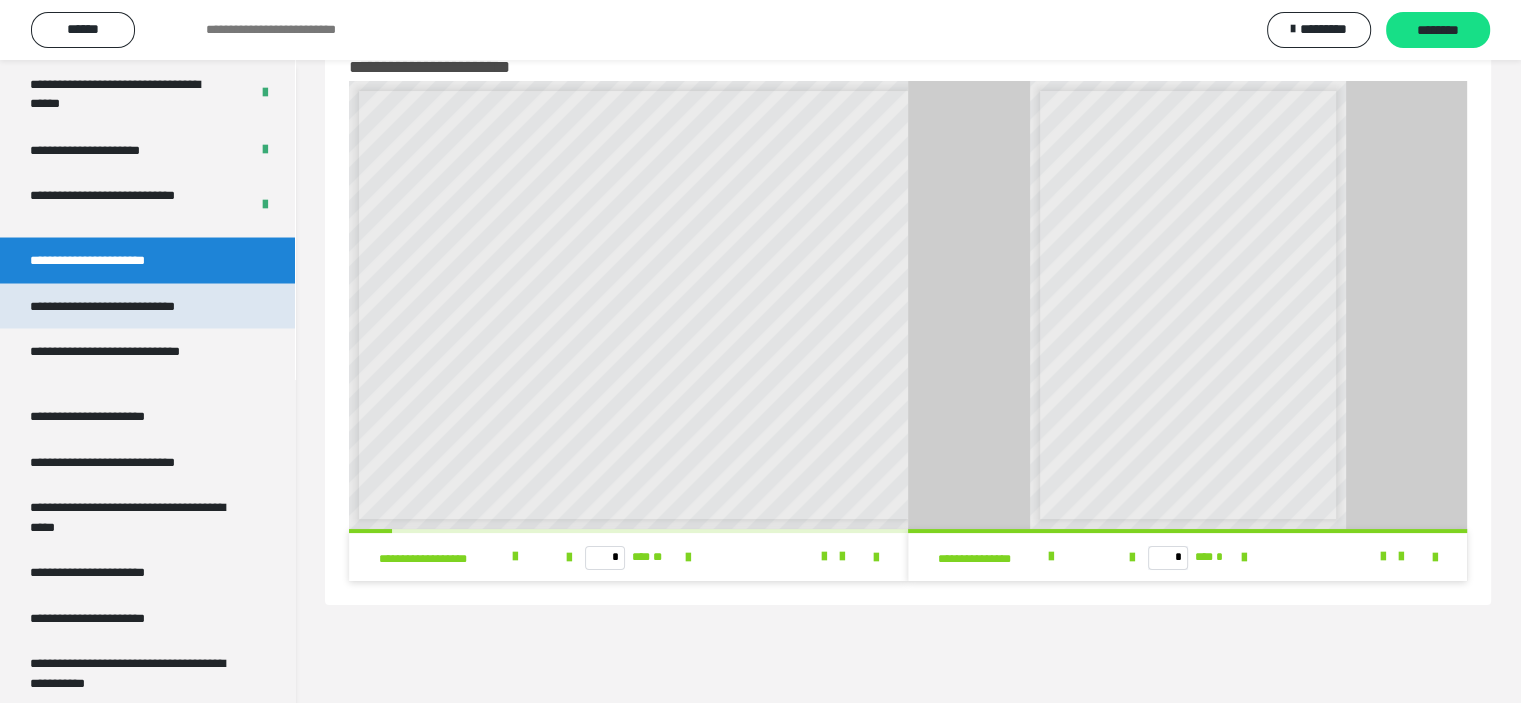 click on "**********" at bounding box center (131, 306) 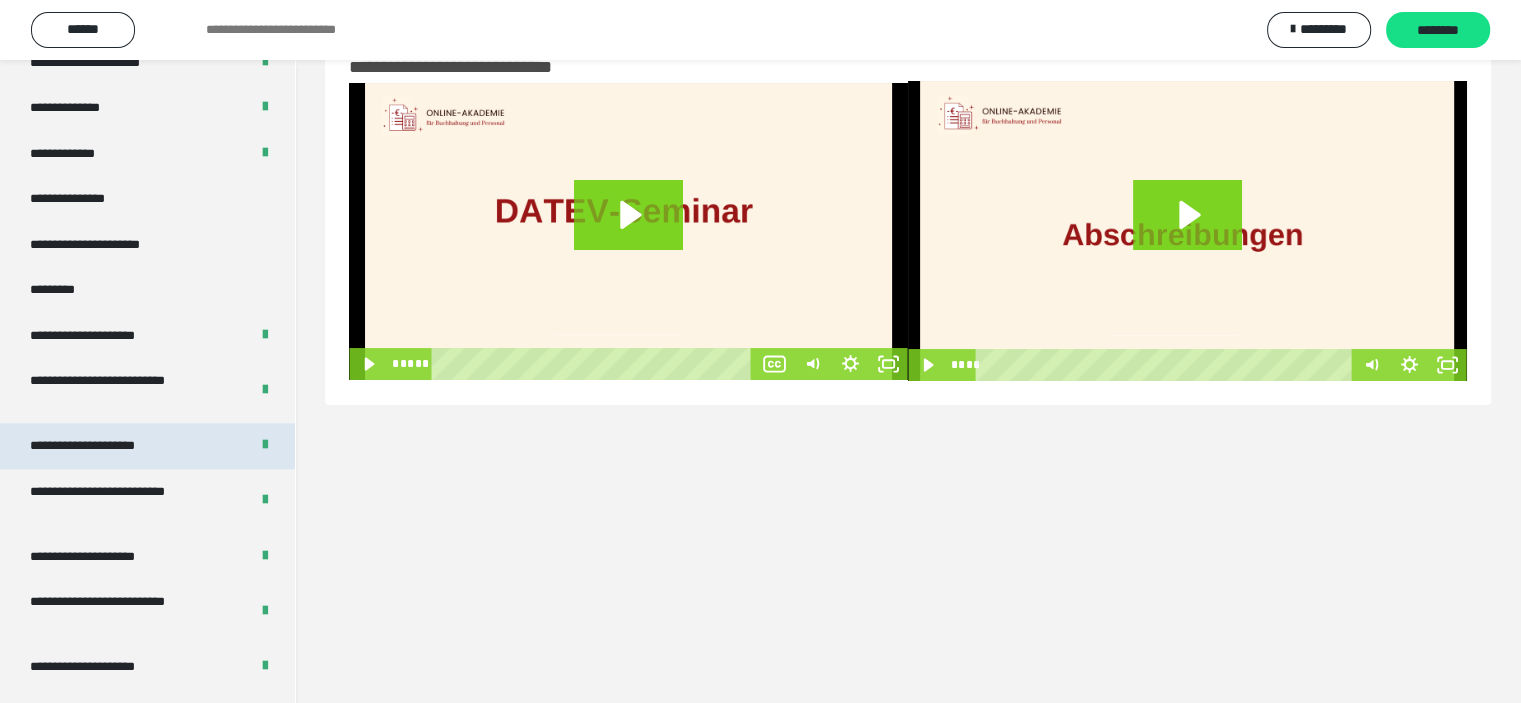 scroll, scrollTop: 2445, scrollLeft: 0, axis: vertical 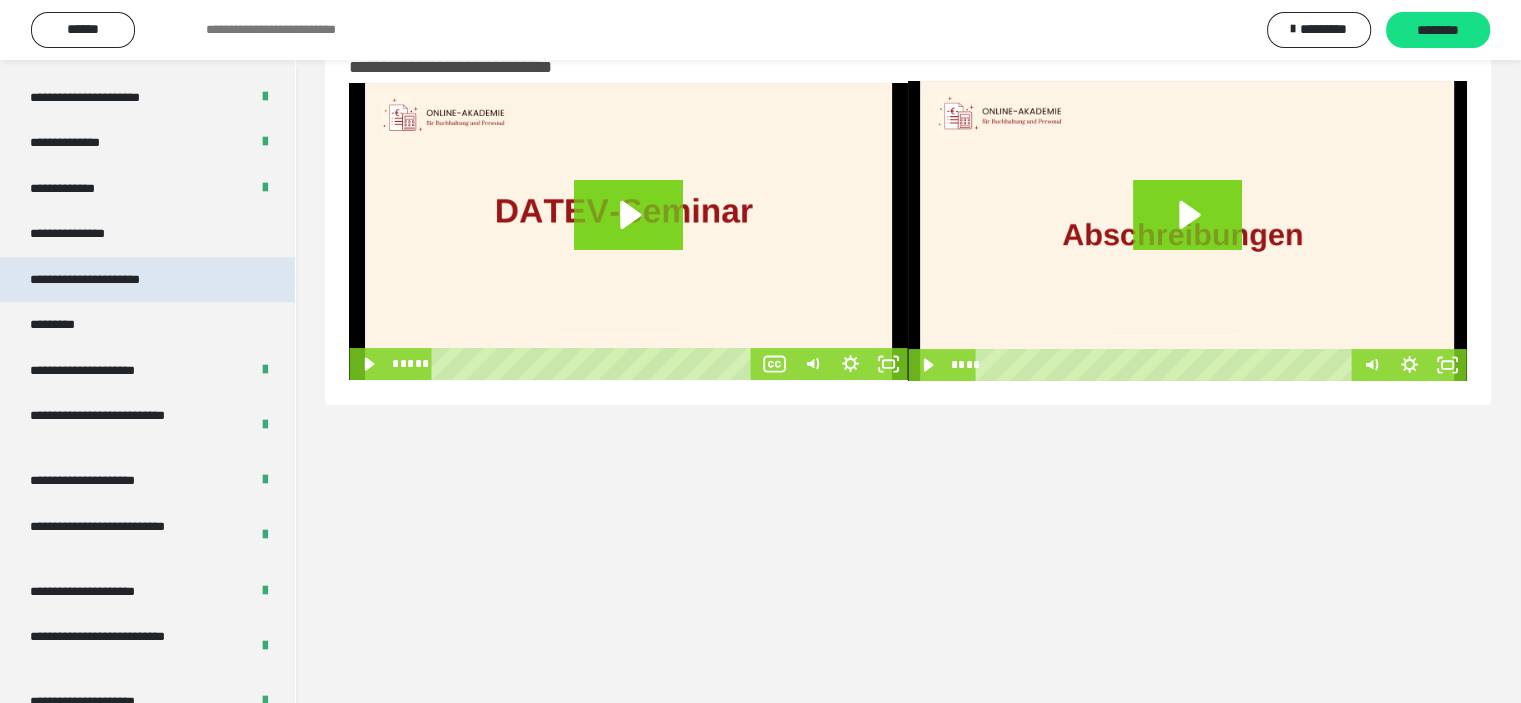 click on "**********" at bounding box center [118, 280] 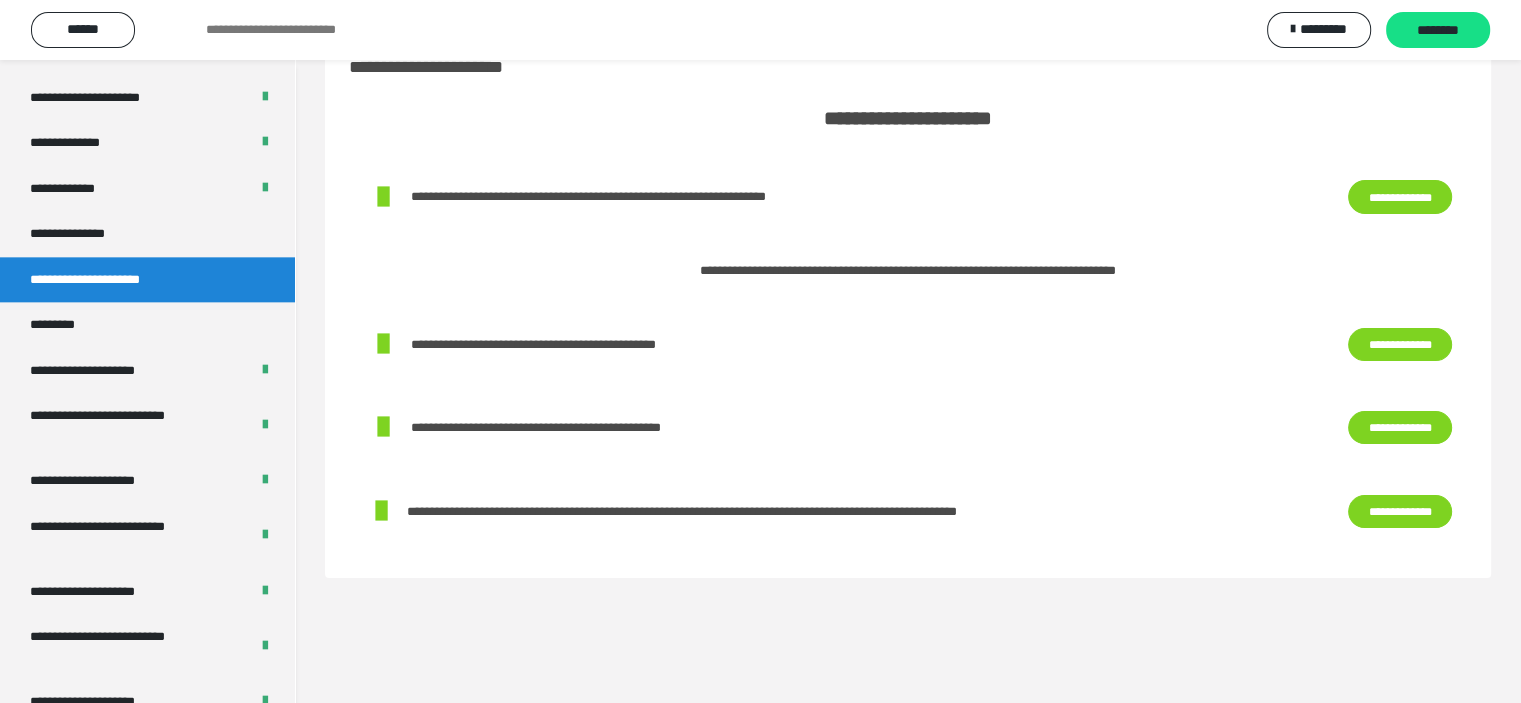 click on "**********" at bounding box center [1400, 428] 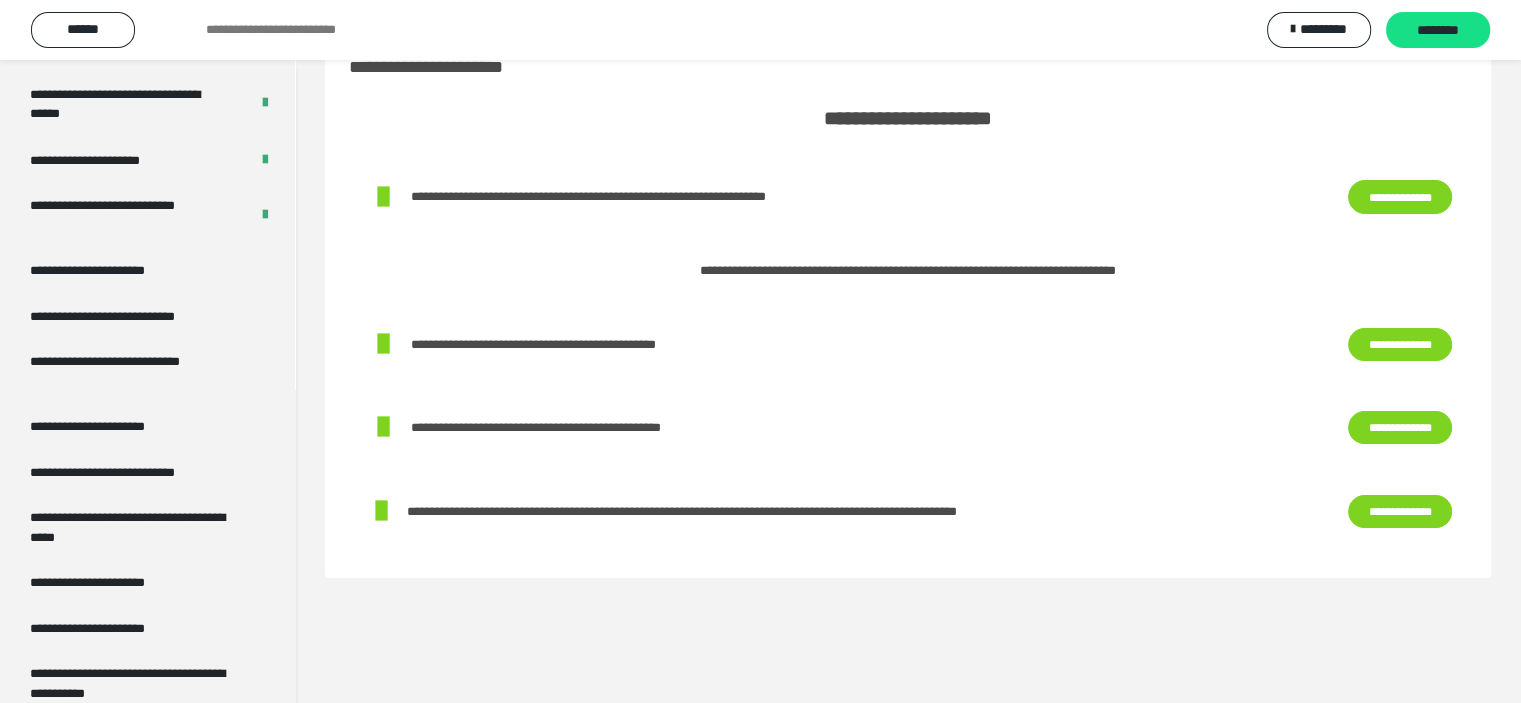 scroll, scrollTop: 3745, scrollLeft: 0, axis: vertical 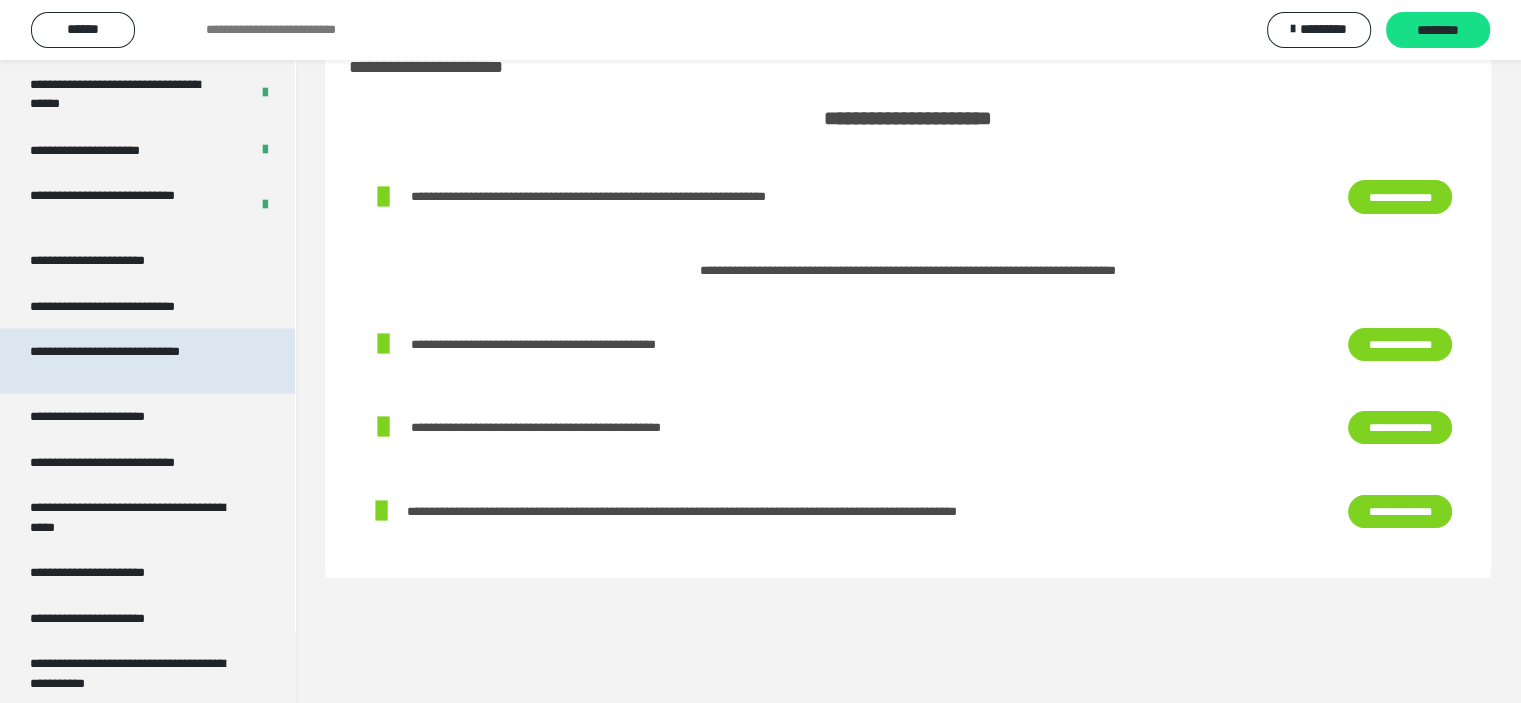click on "**********" at bounding box center (132, 360) 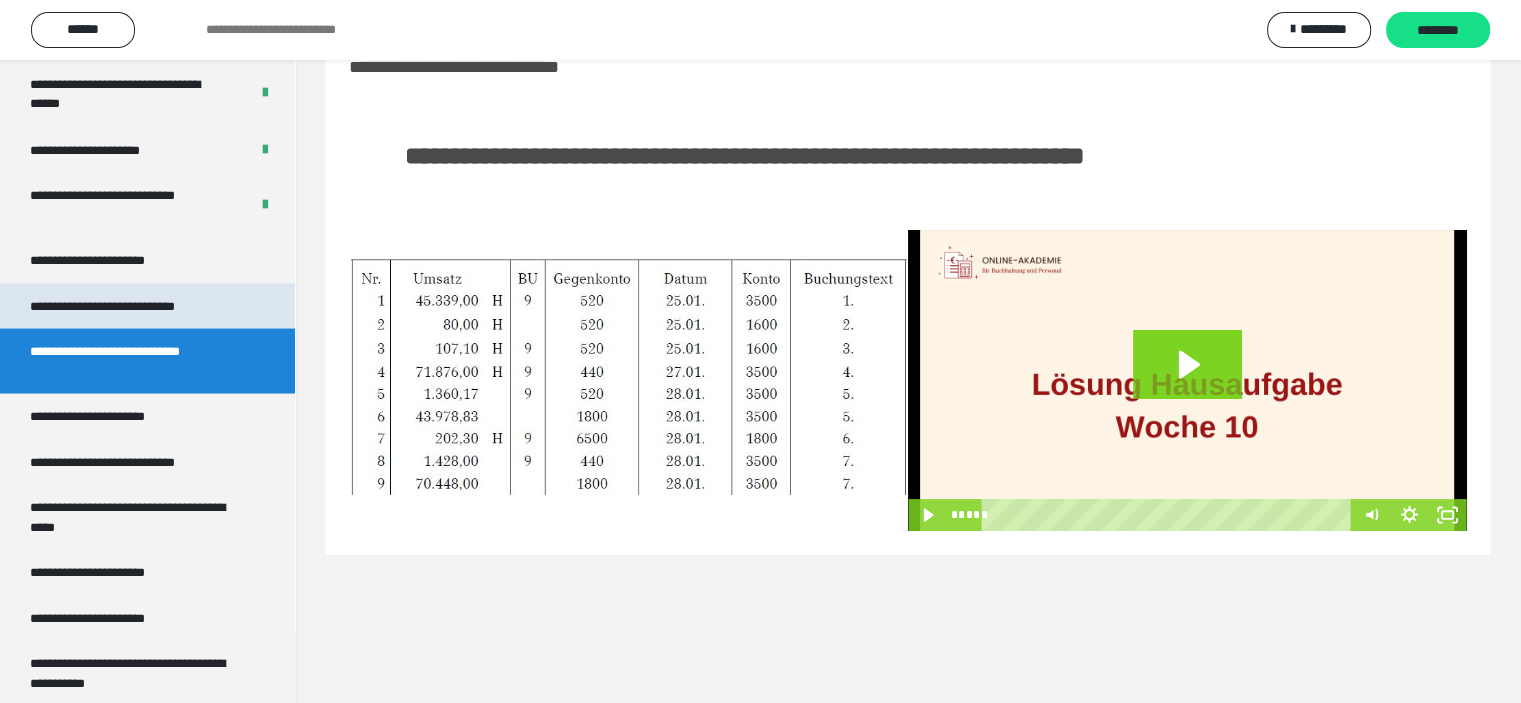 click on "**********" at bounding box center [131, 306] 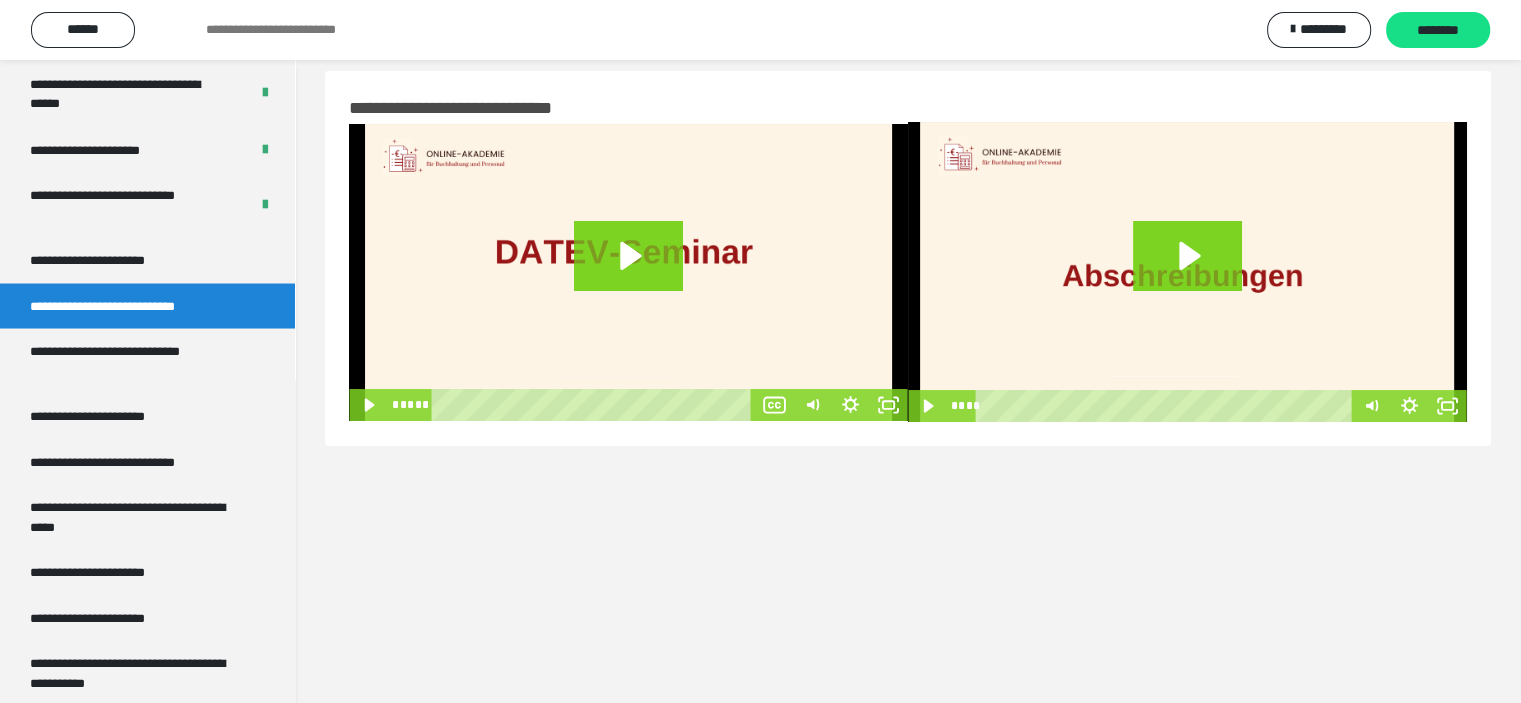 scroll, scrollTop: 0, scrollLeft: 0, axis: both 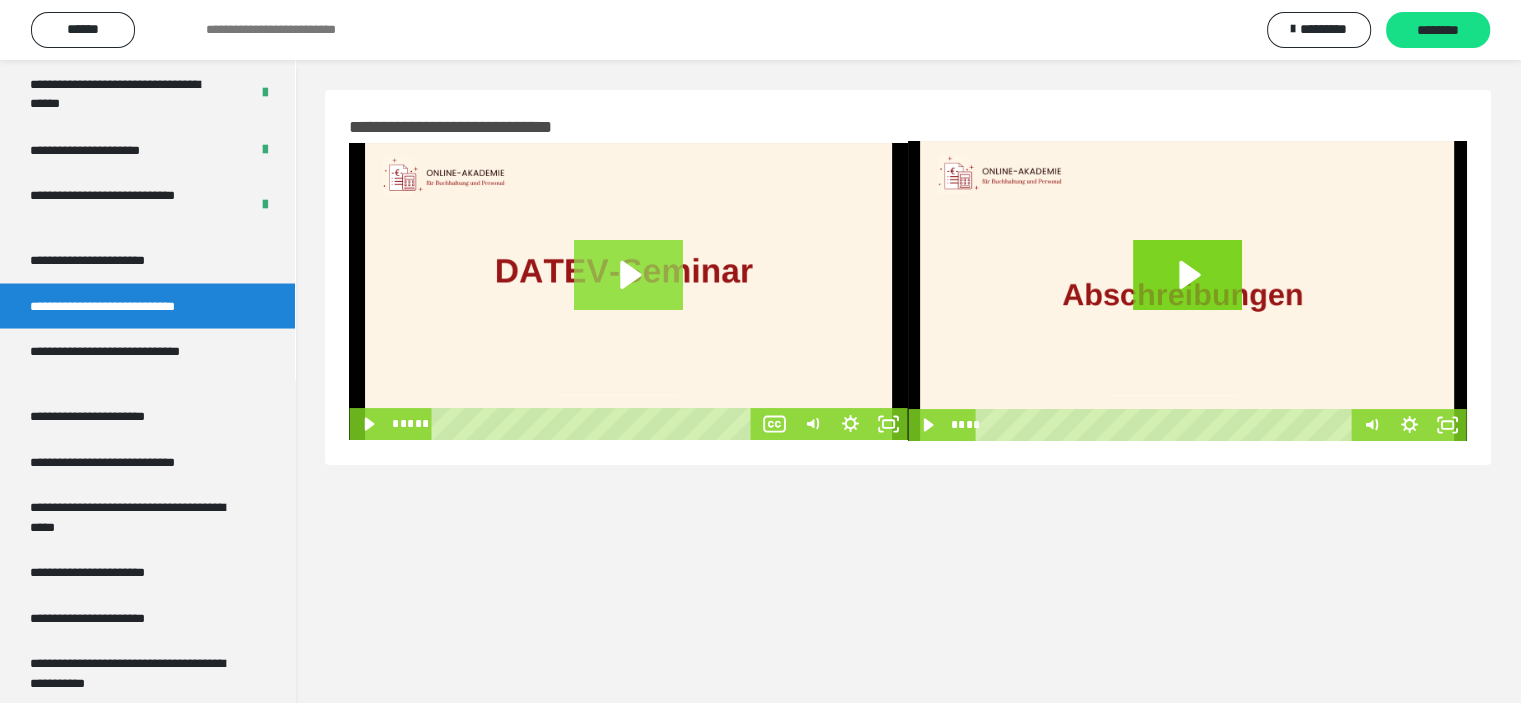 click 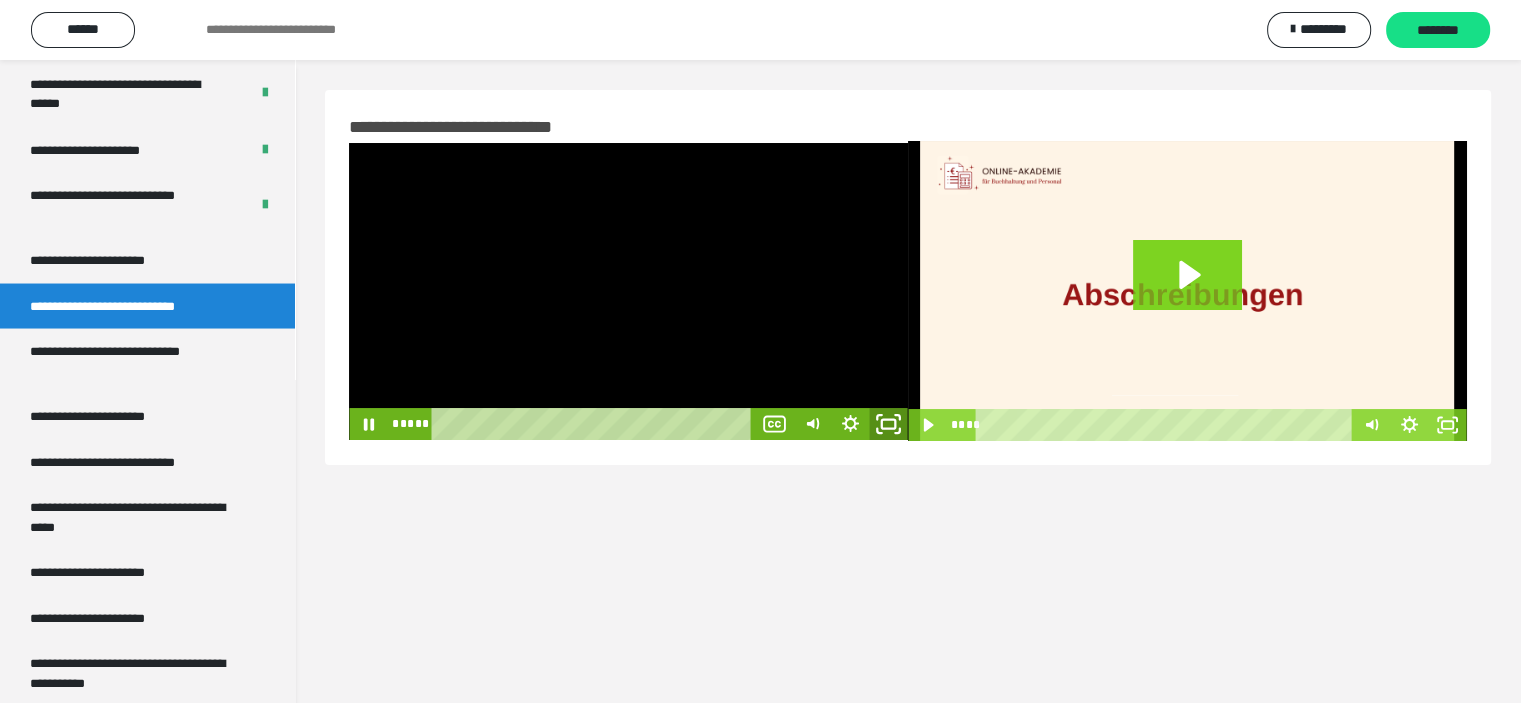 click 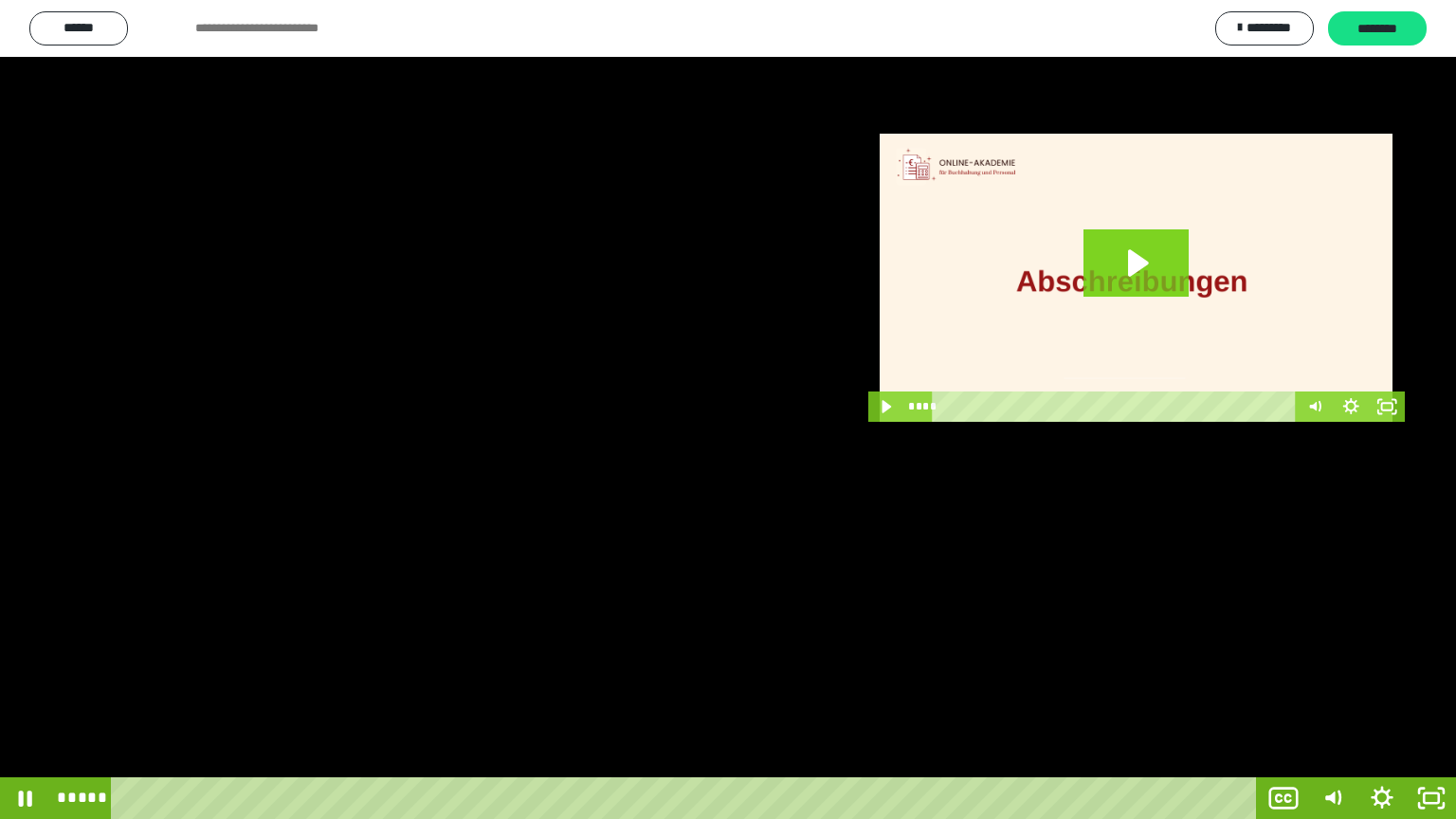 click at bounding box center [728, 410] 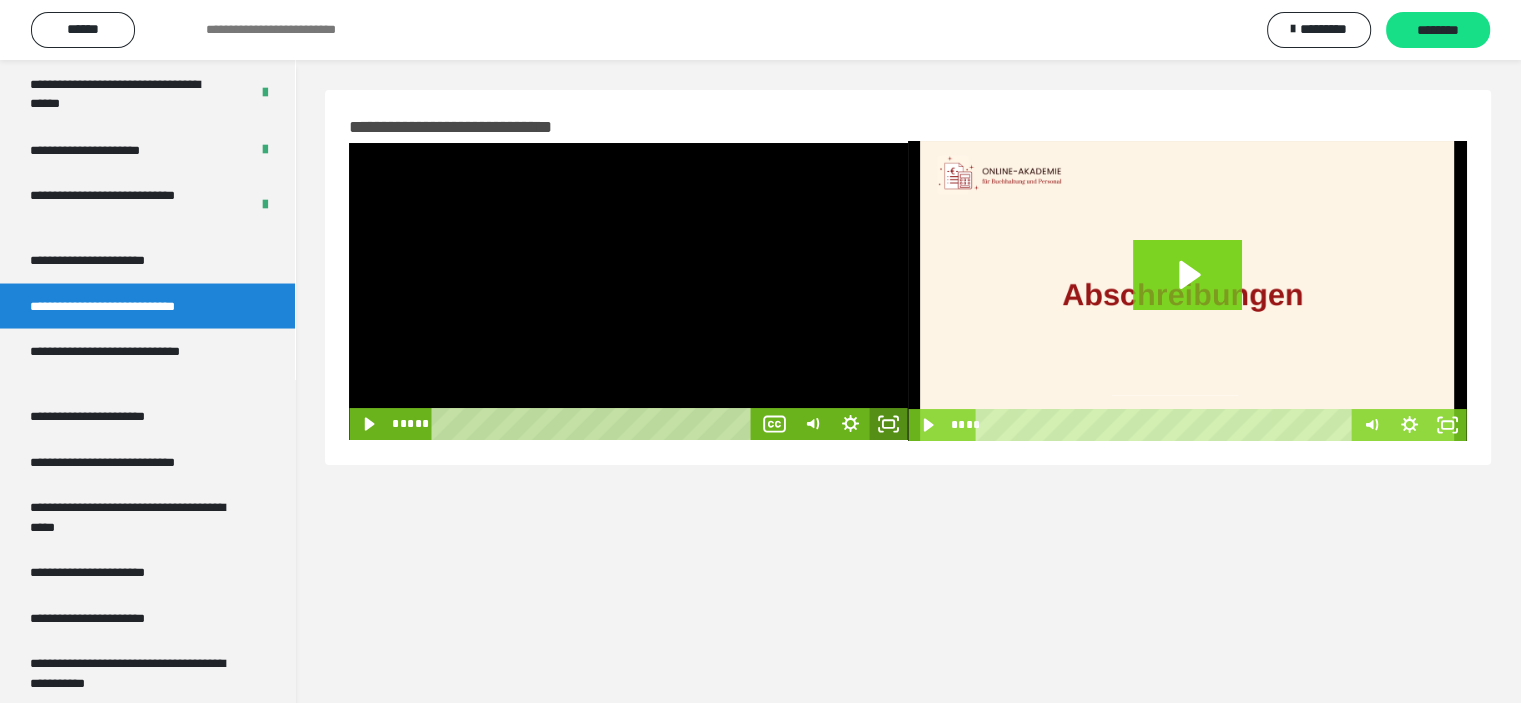 click 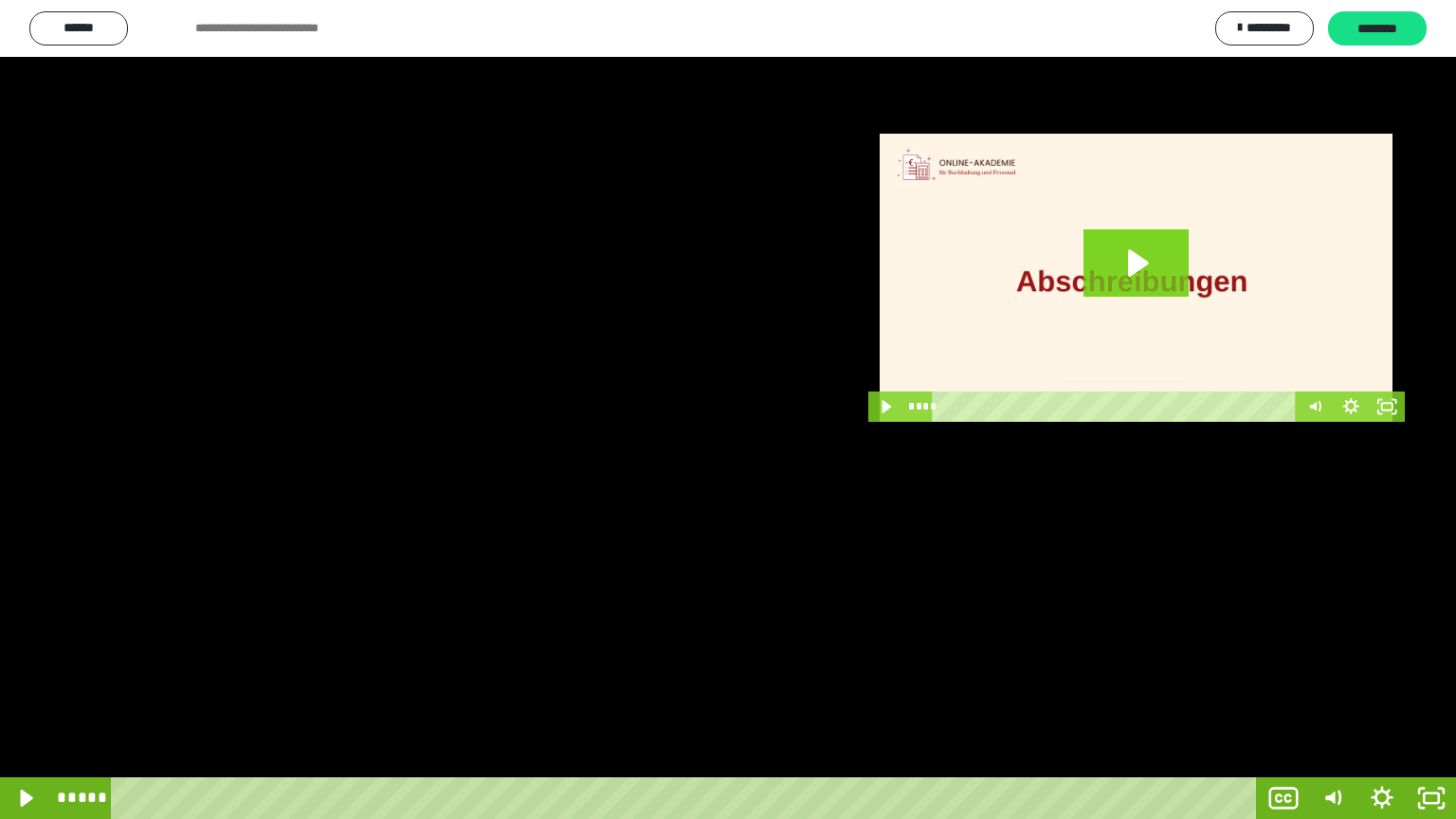 click at bounding box center [728, 410] 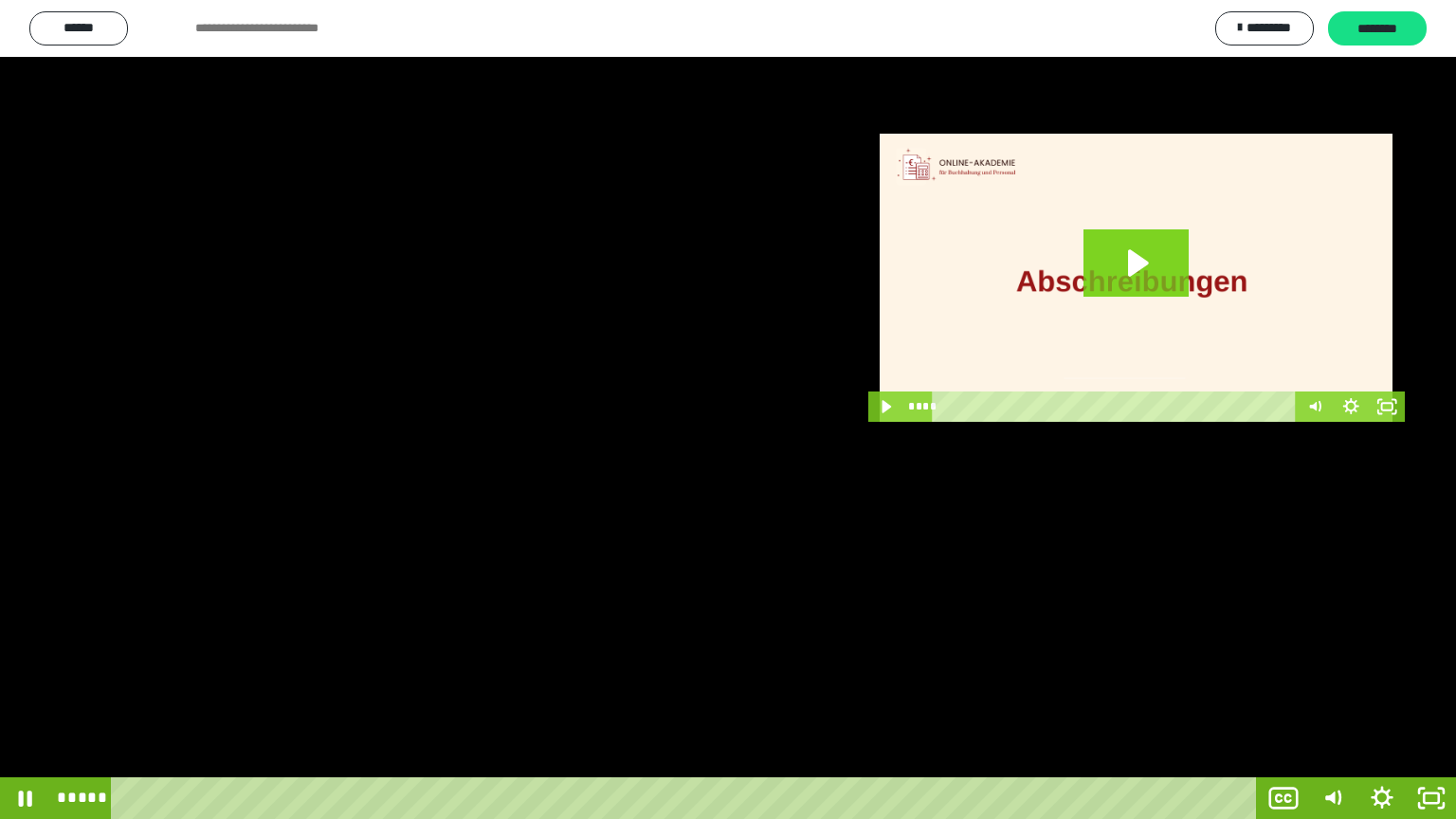 type 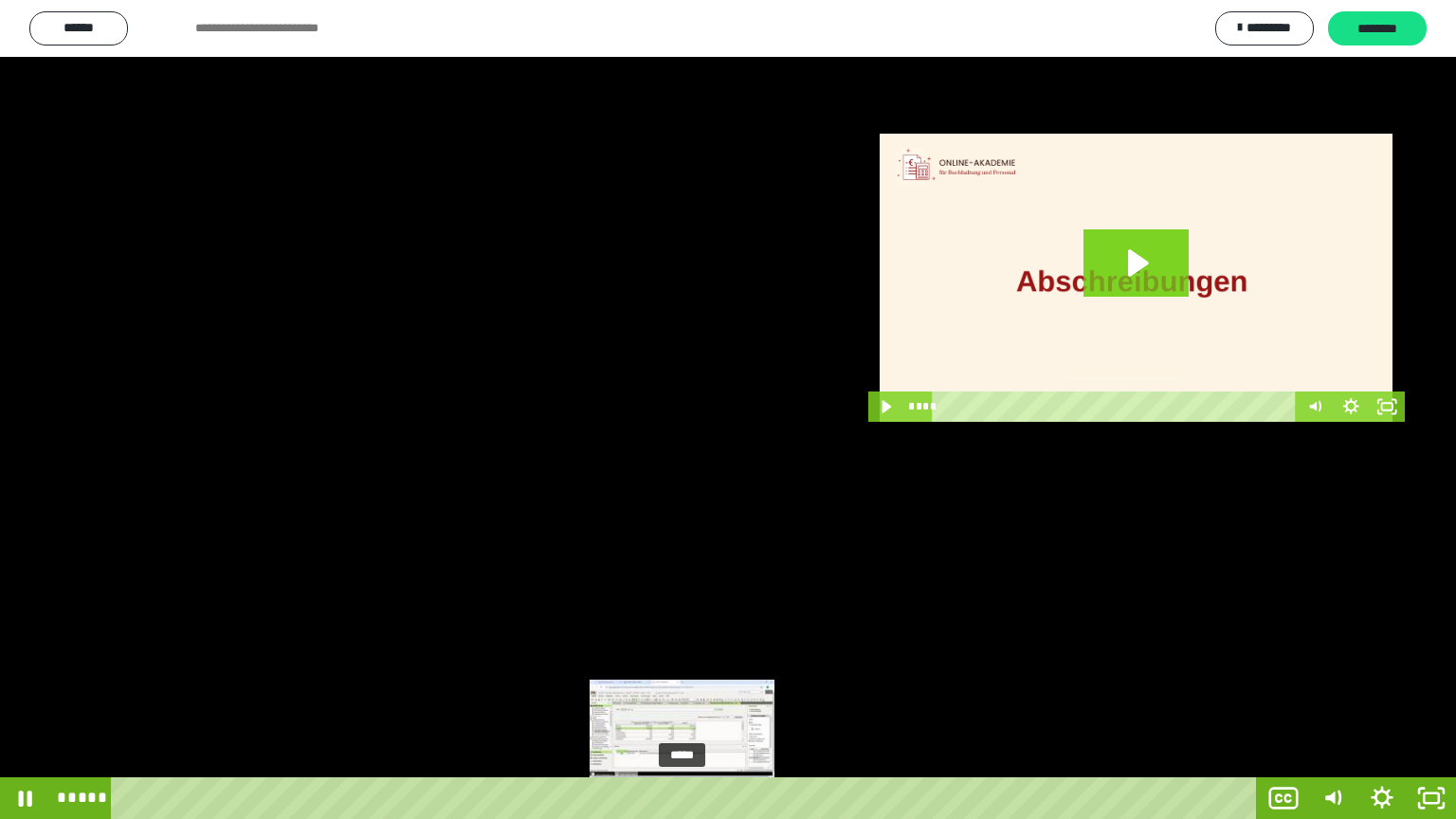 click on "*****" at bounding box center (687, 798) 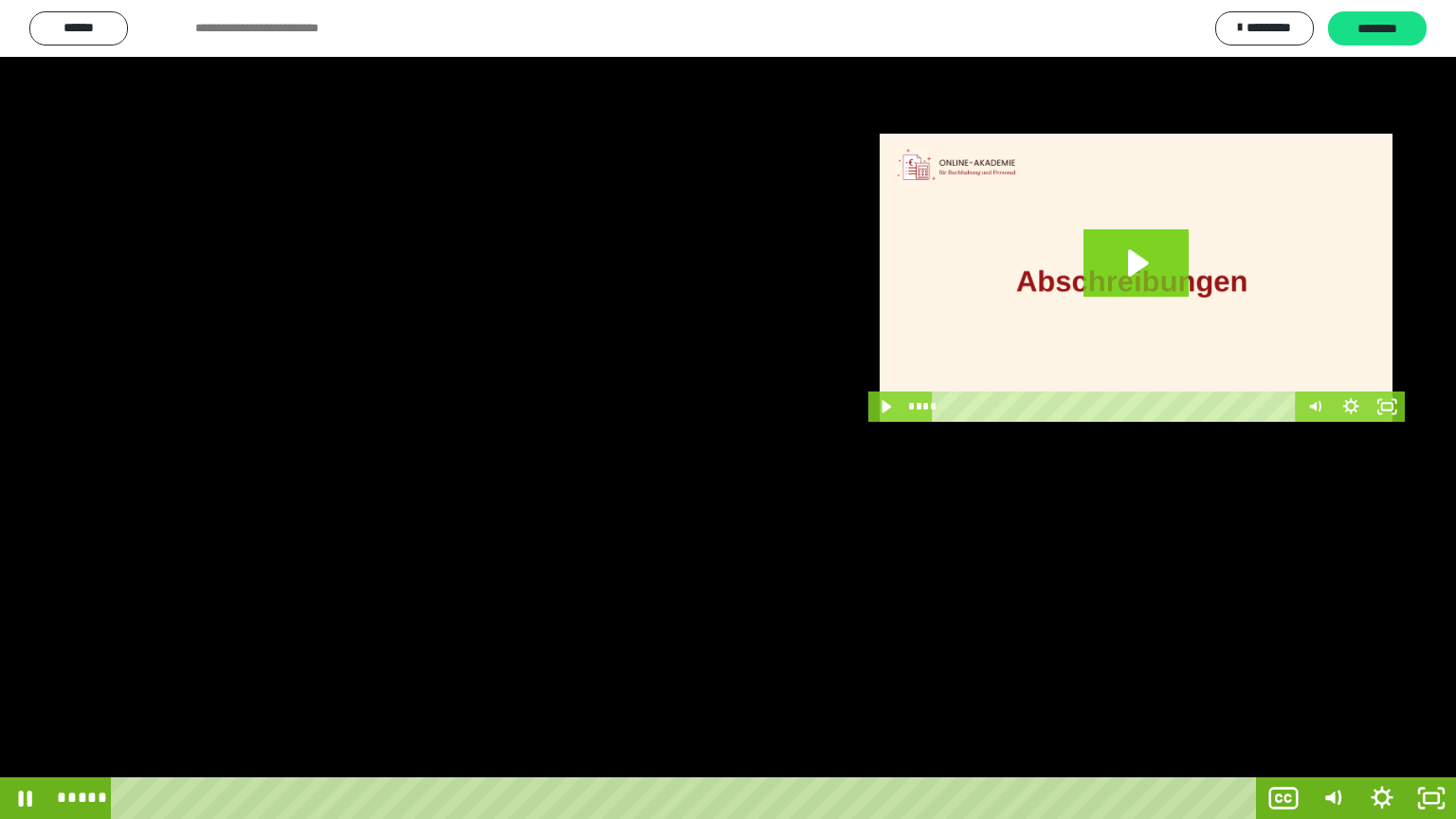 click at bounding box center [728, 410] 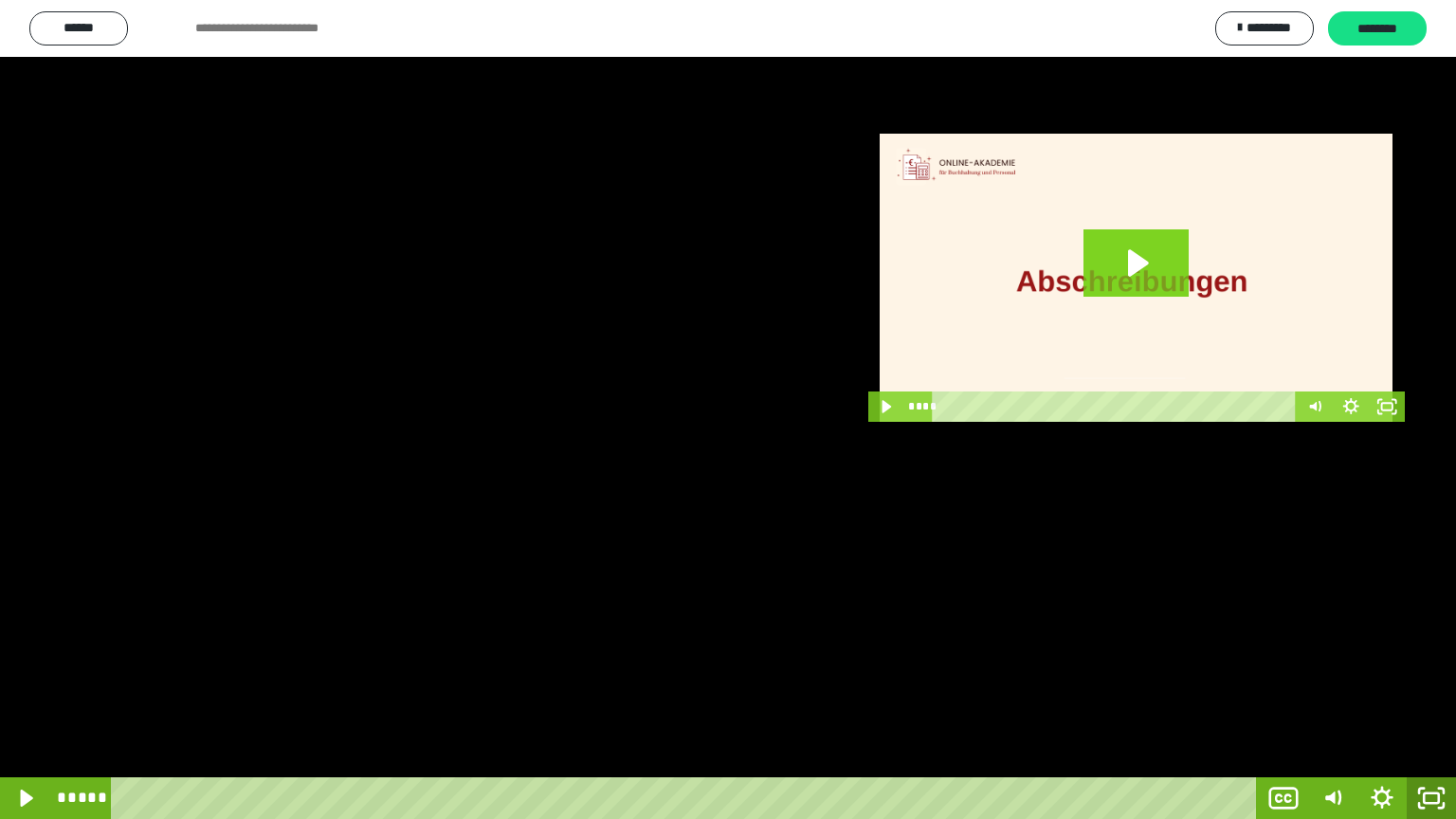 click 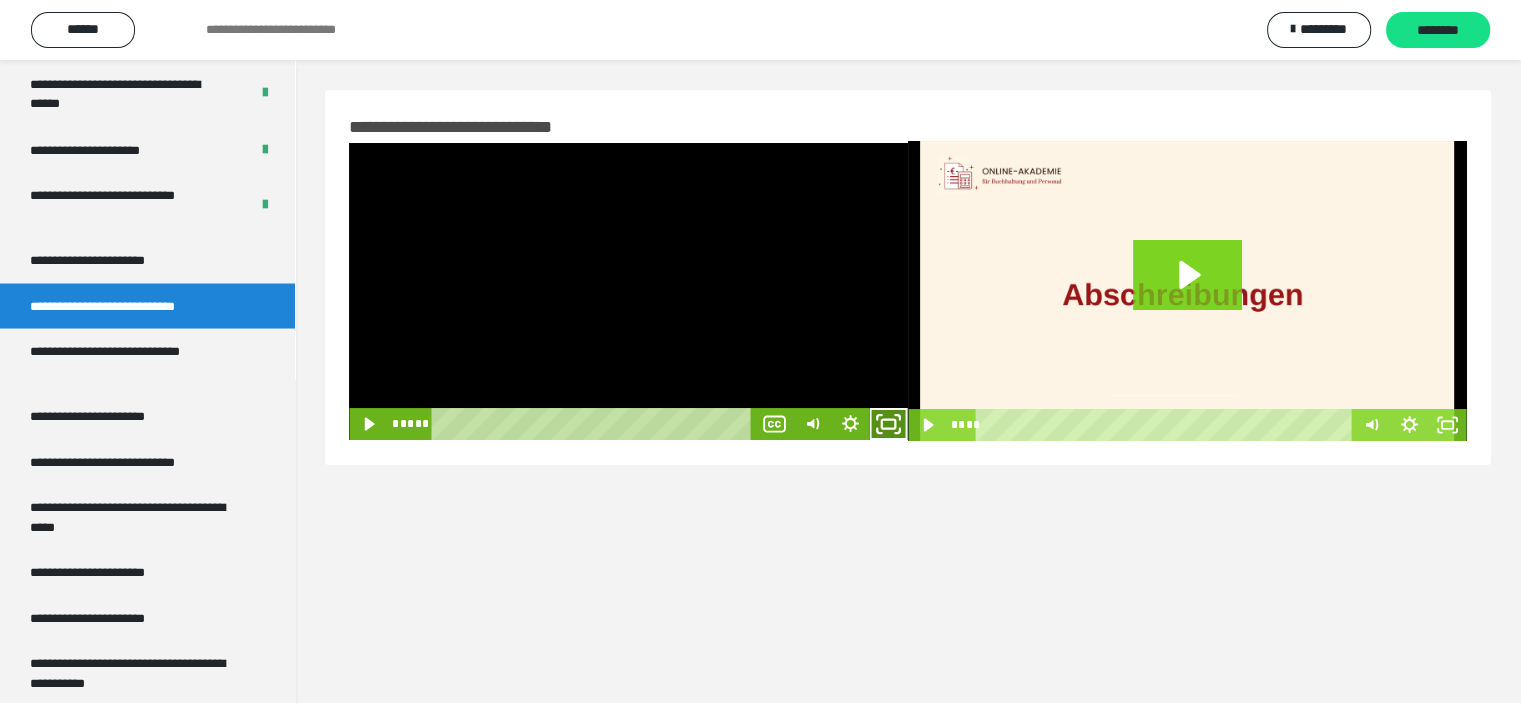 click 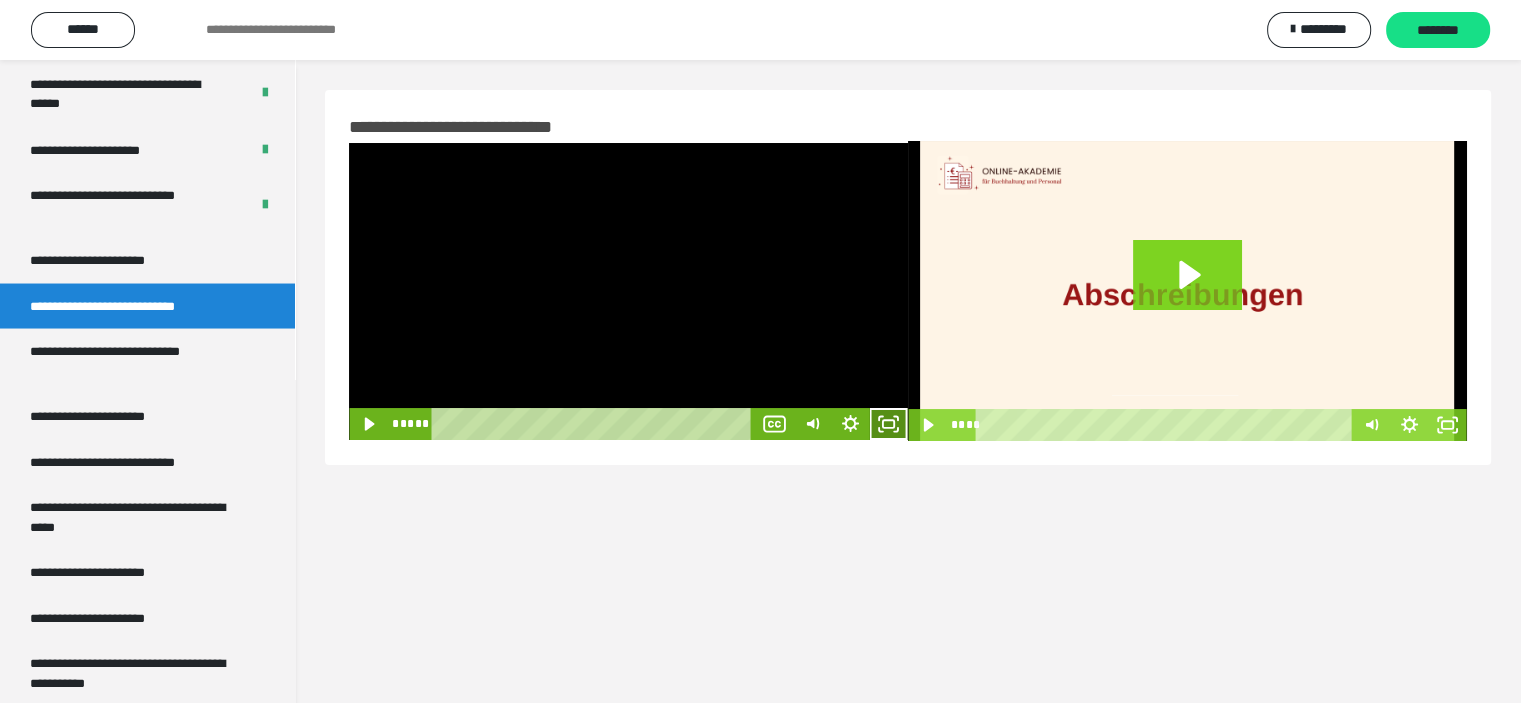 click 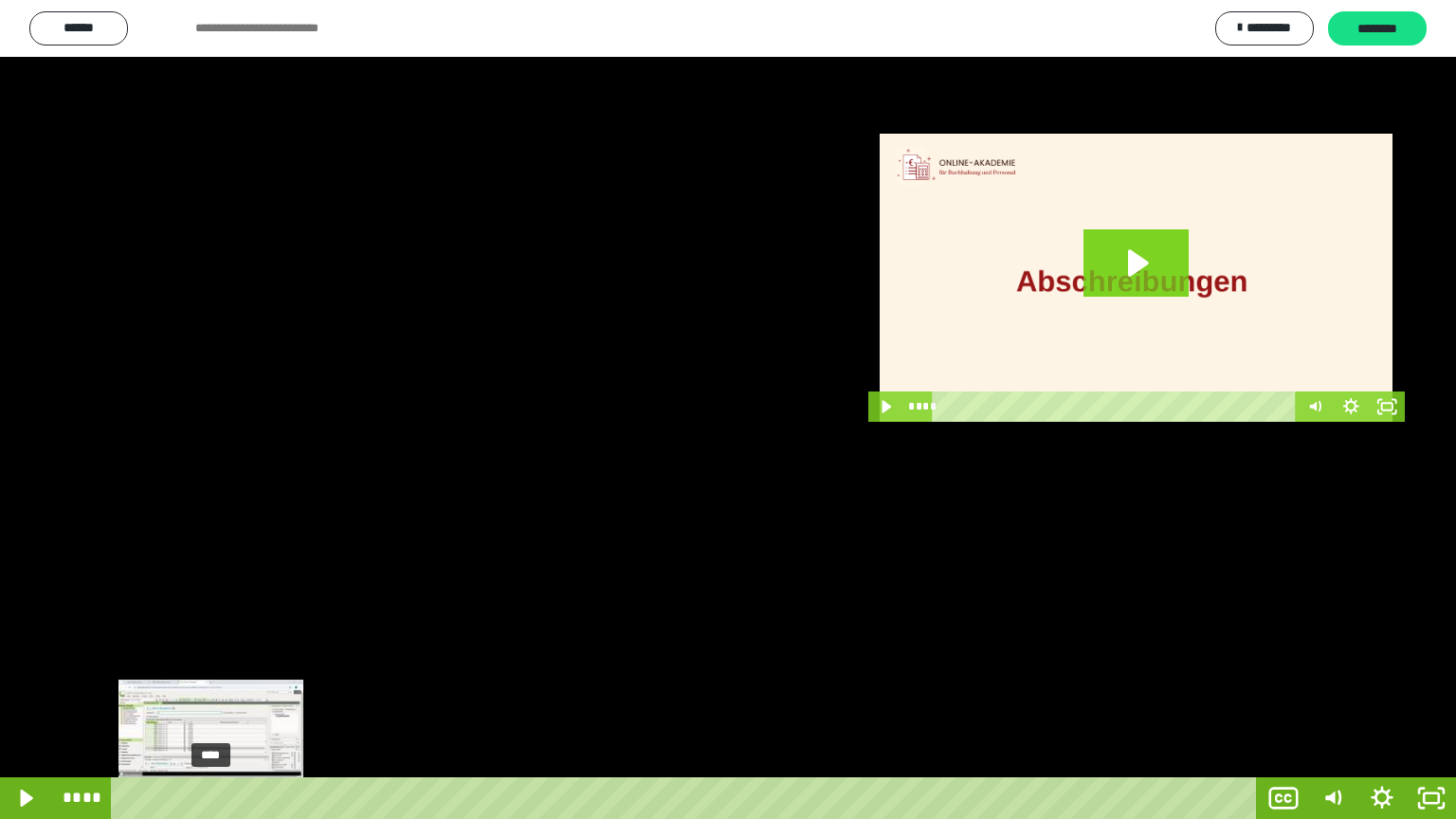 click on "****" at bounding box center (687, 798) 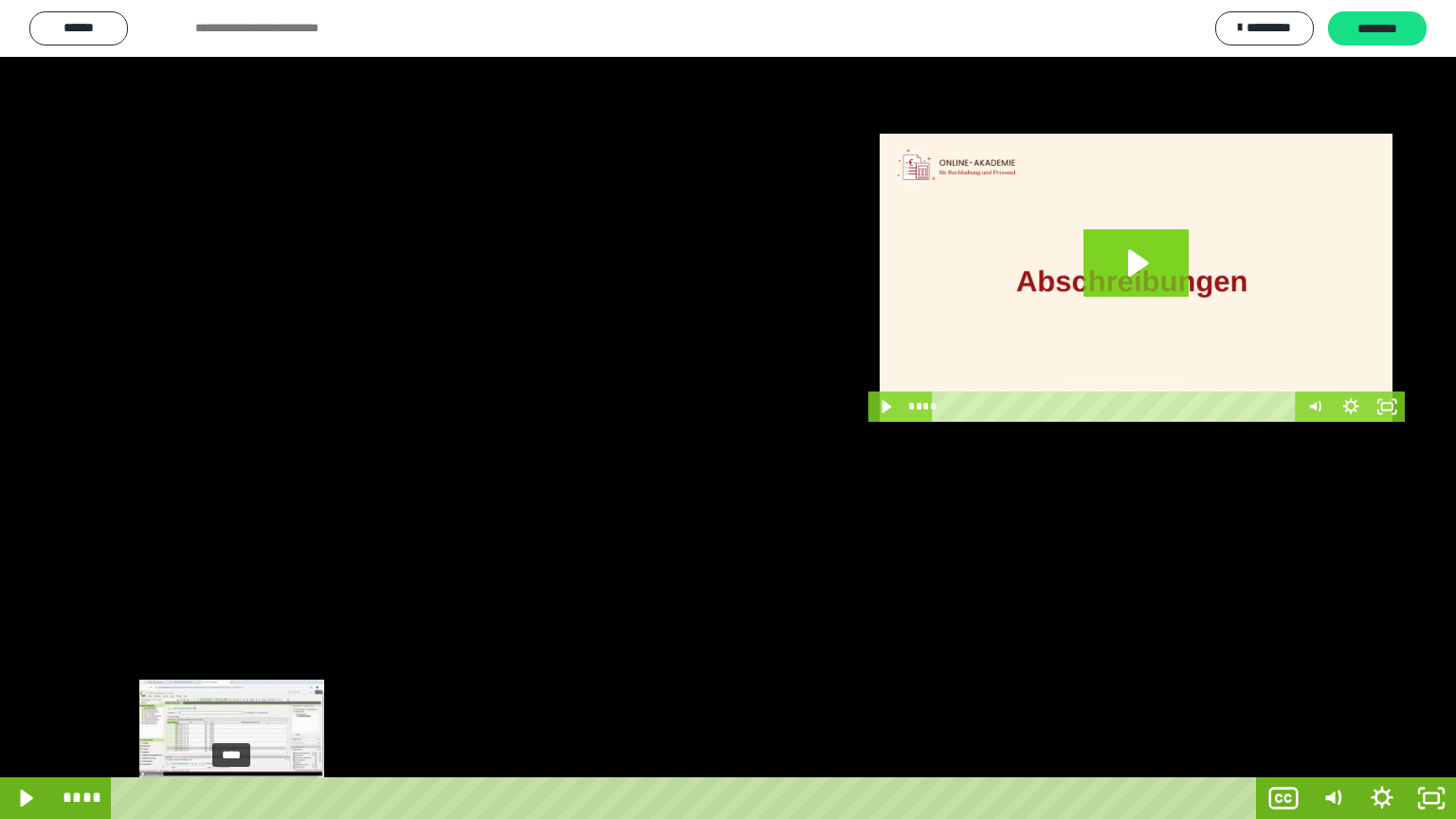 click on "****" at bounding box center [687, 798] 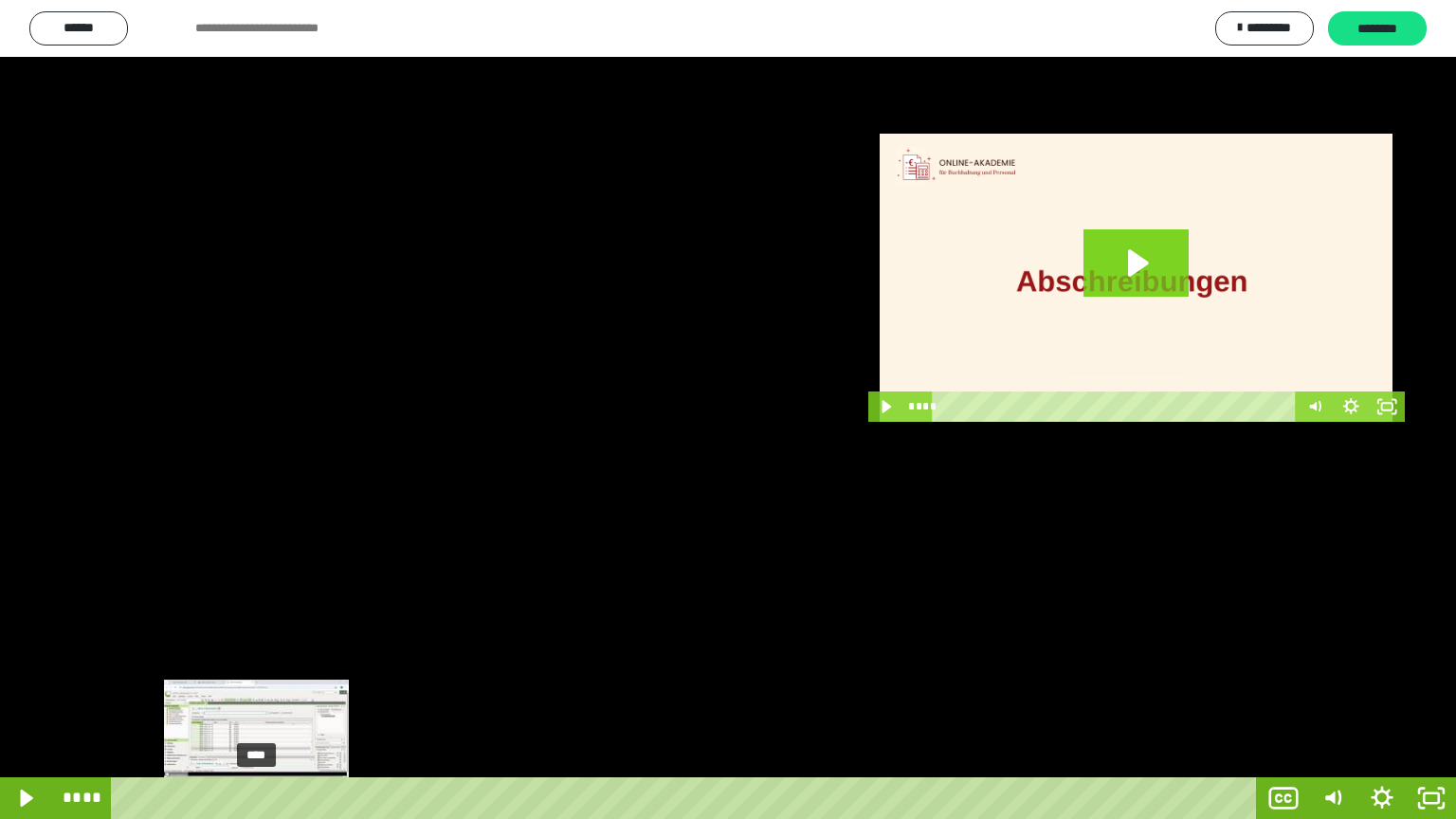 click on "****" at bounding box center (687, 798) 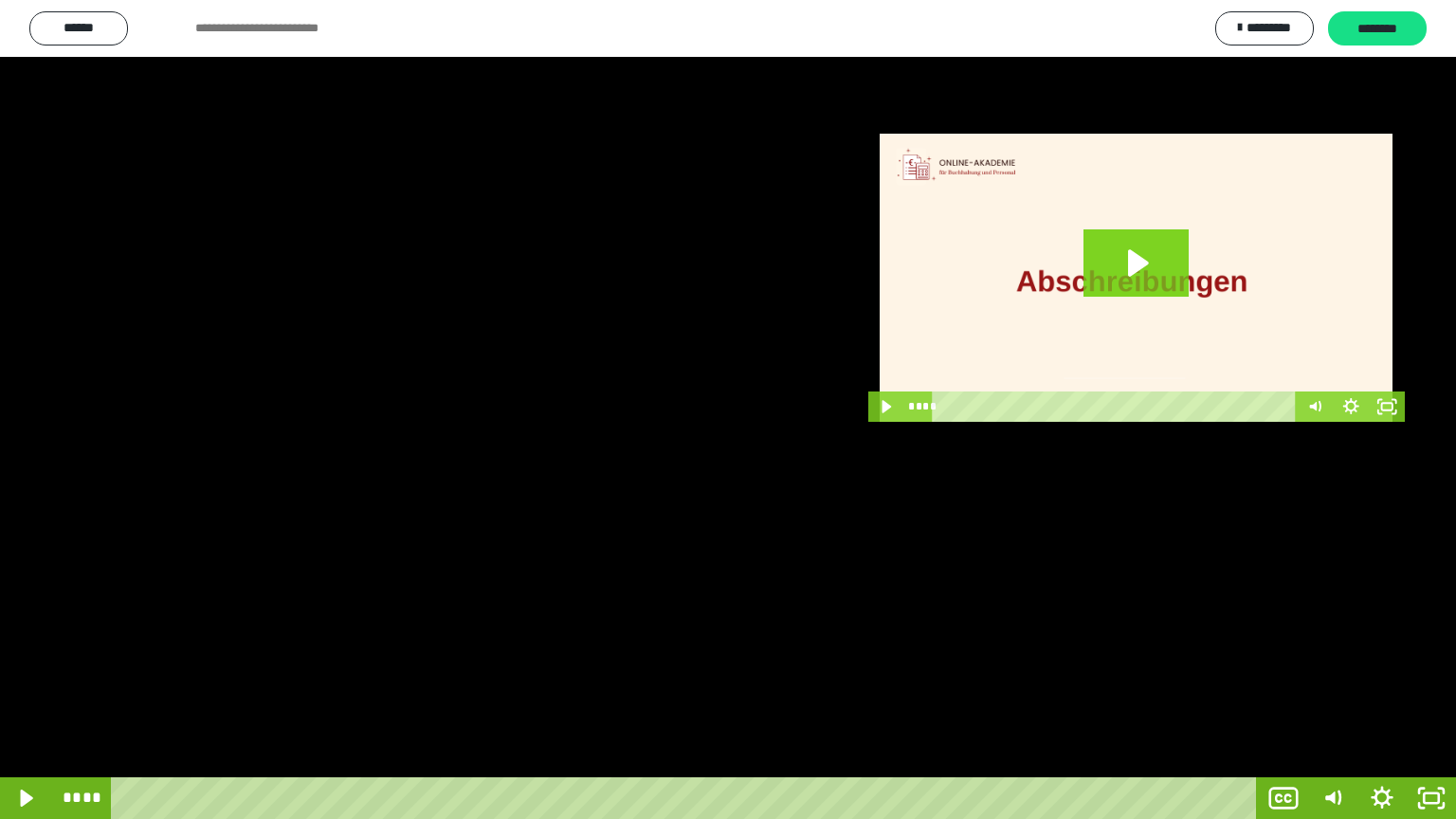 click at bounding box center [728, 410] 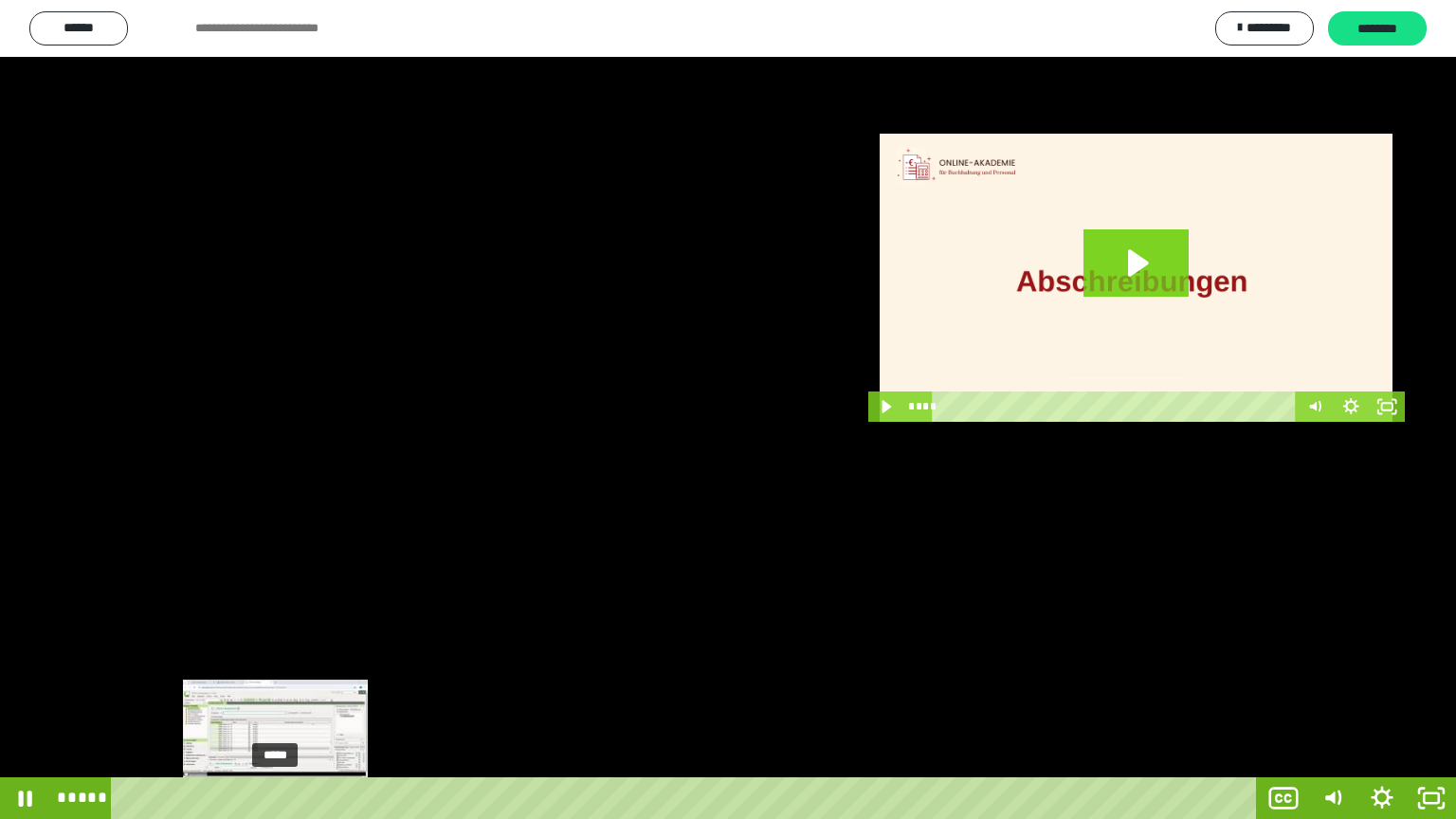 click on "*****" at bounding box center [687, 798] 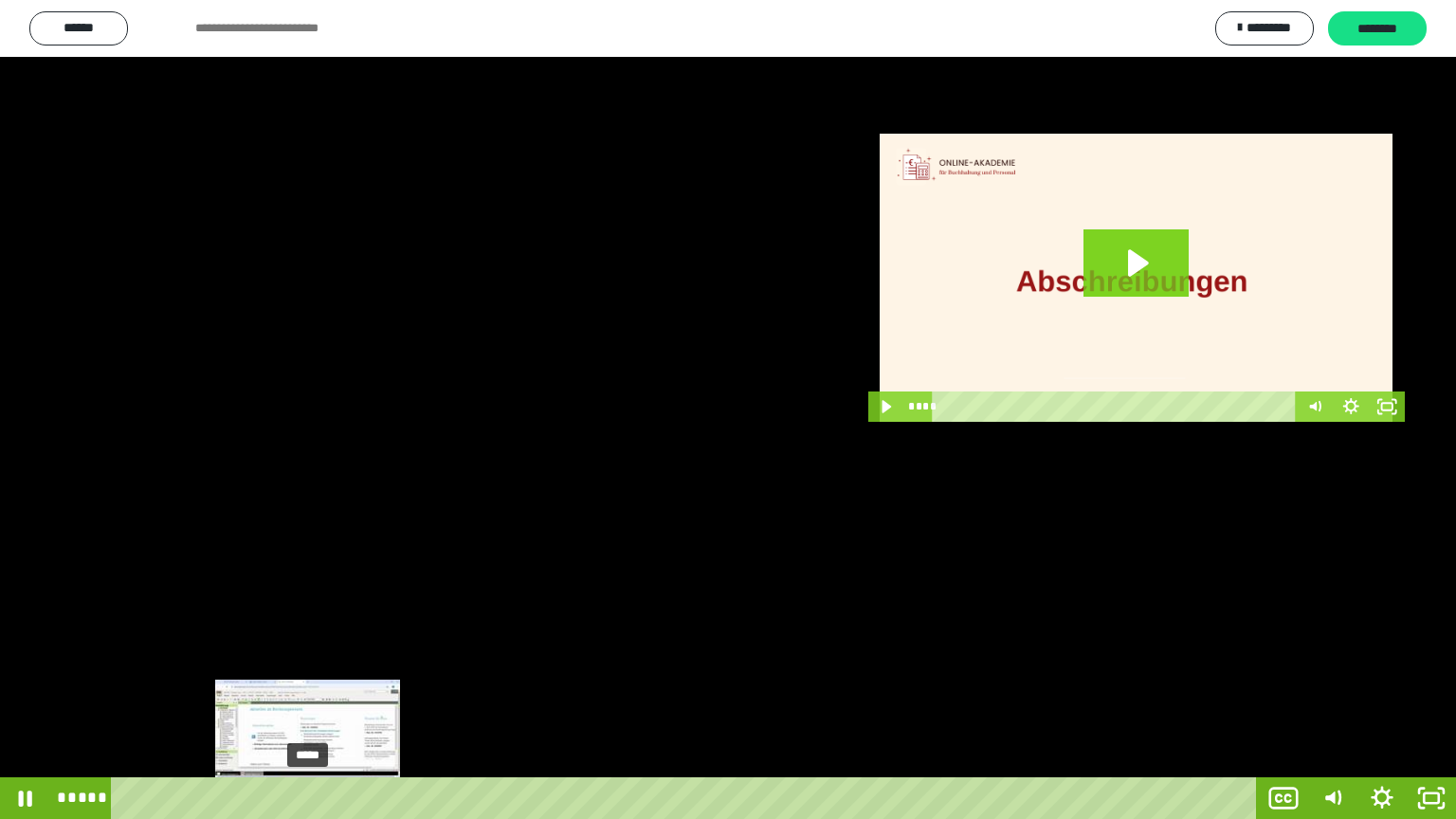 click on "*****" at bounding box center (687, 798) 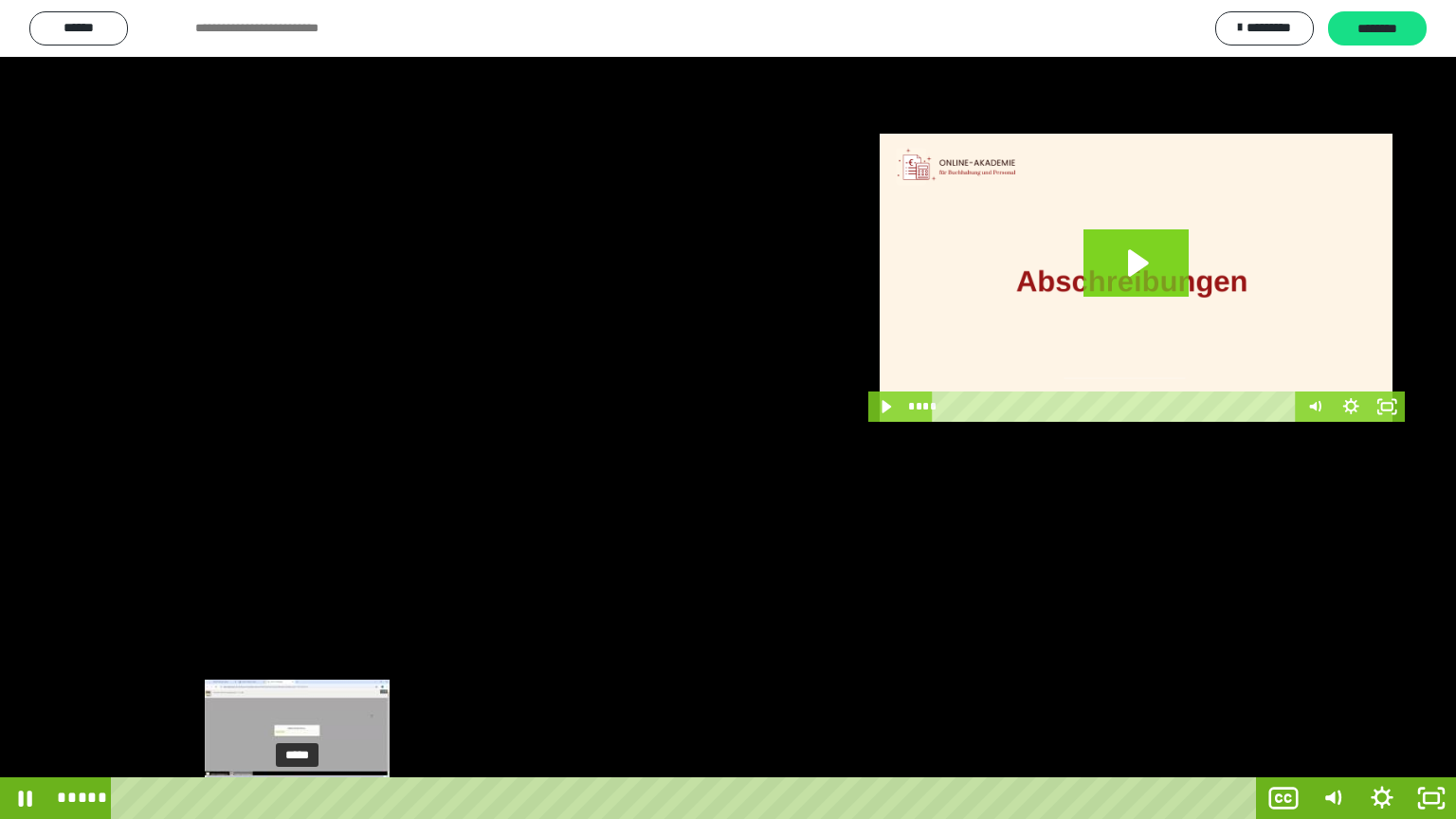 click on "*****" at bounding box center [687, 798] 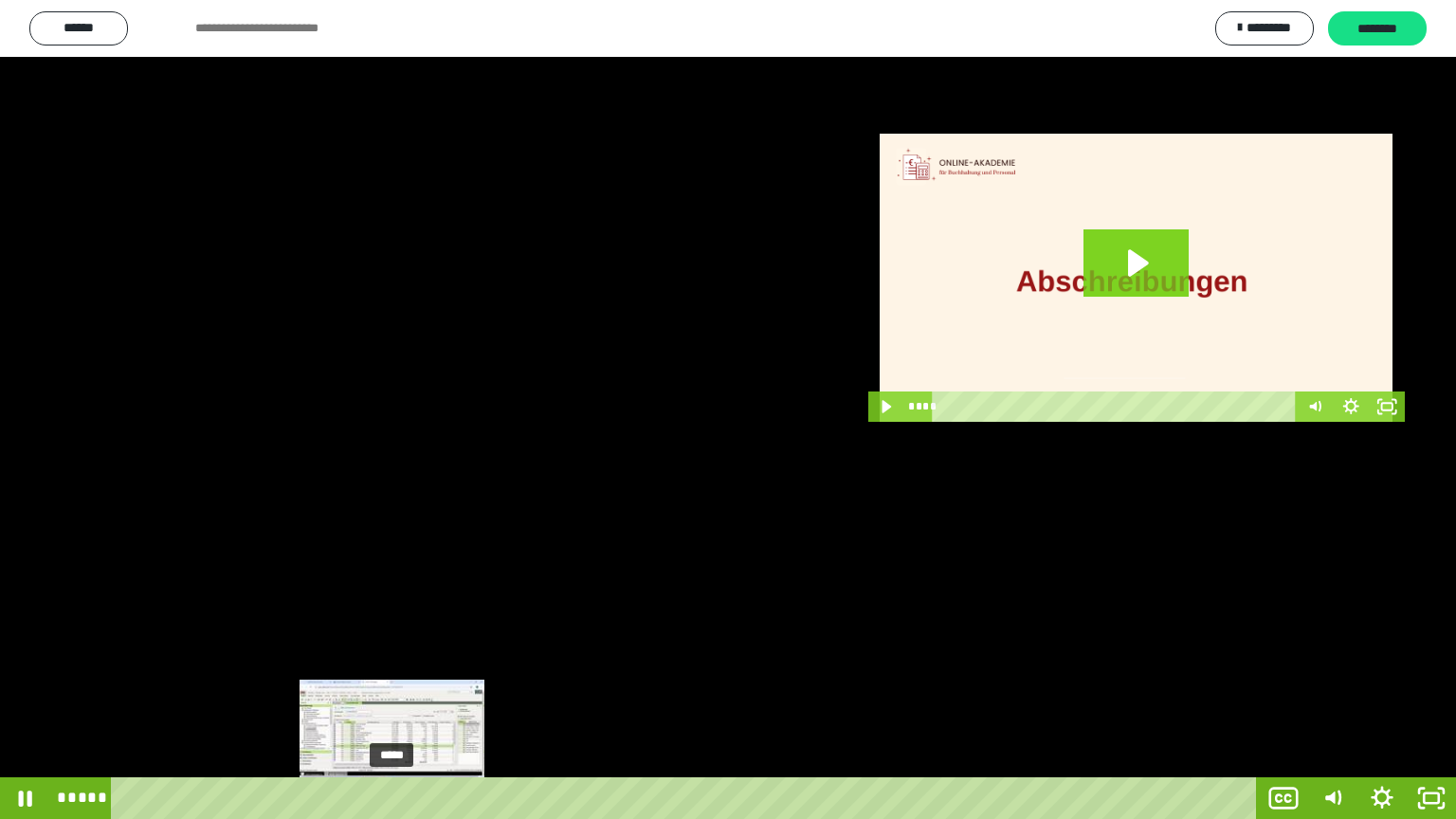 click on "*****" at bounding box center (687, 798) 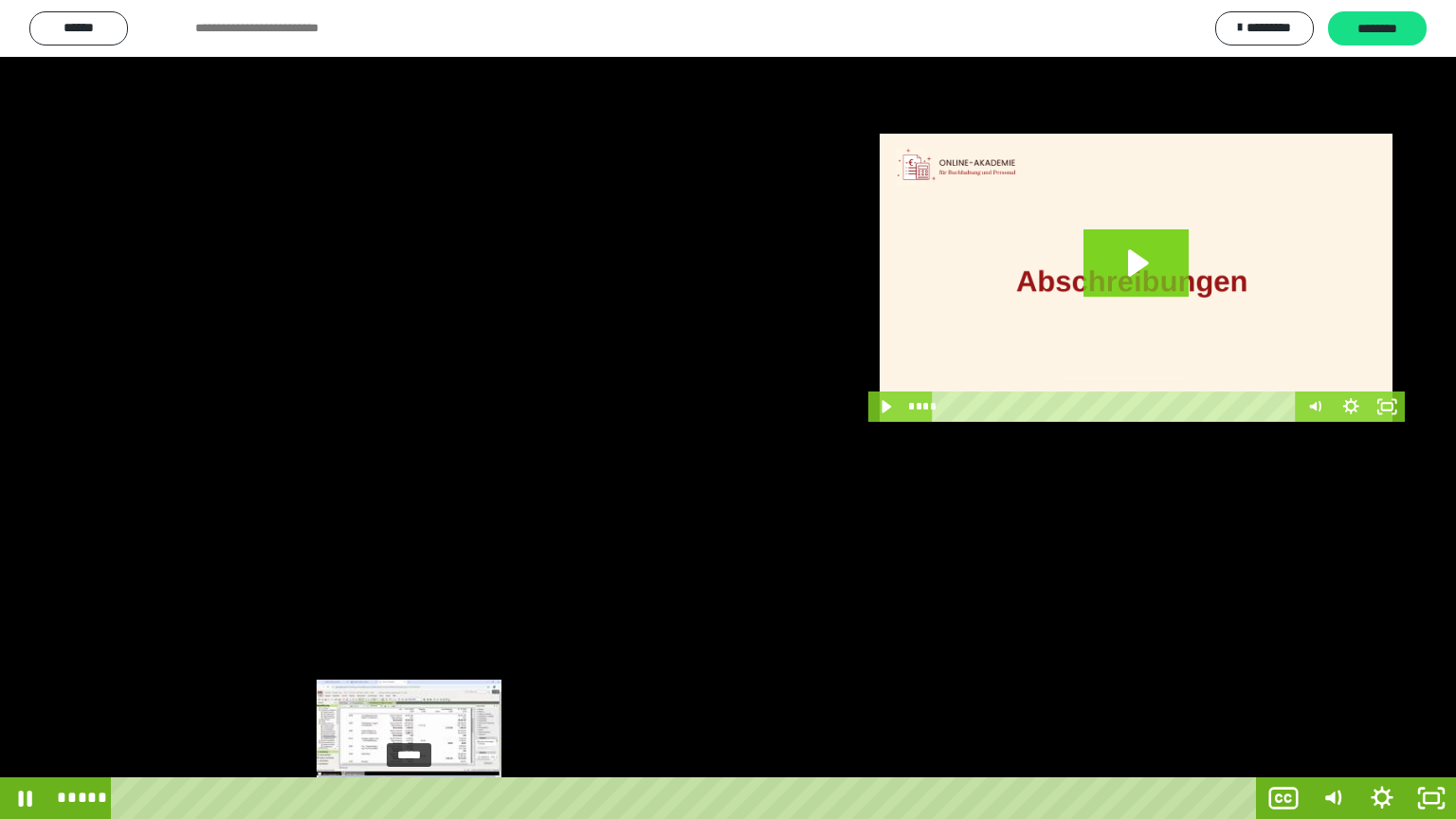 click on "*****" at bounding box center (687, 798) 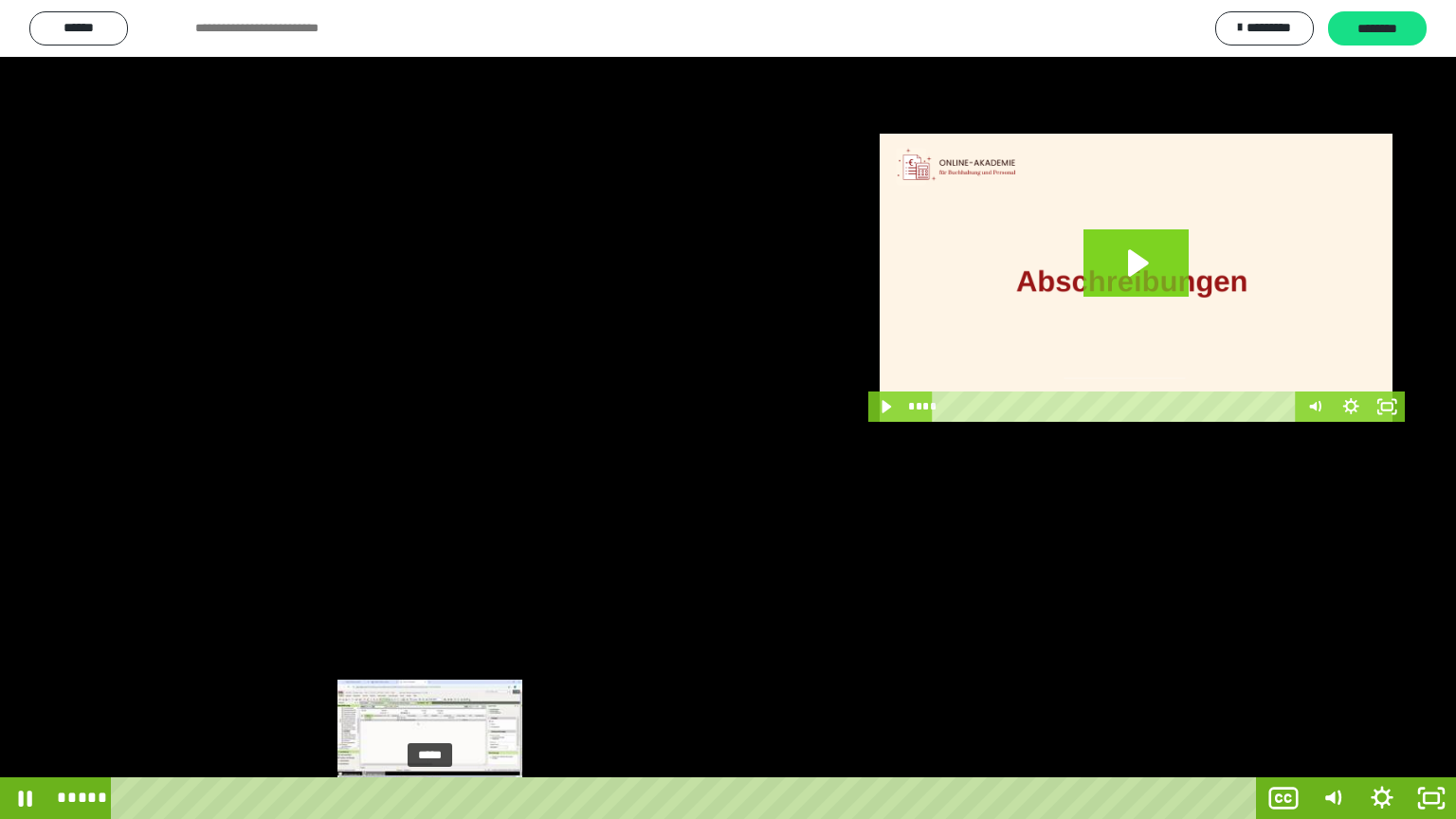 click on "*****" at bounding box center (687, 798) 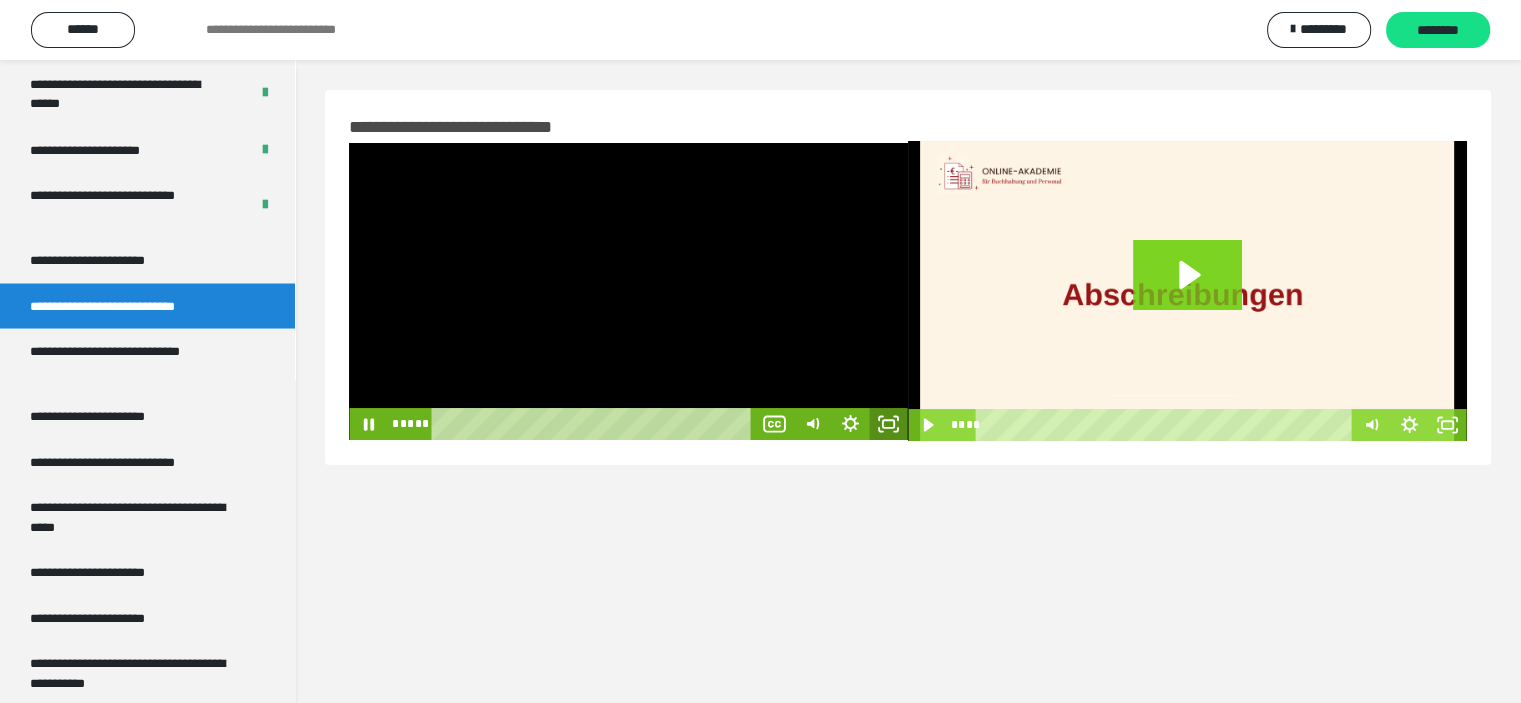 click 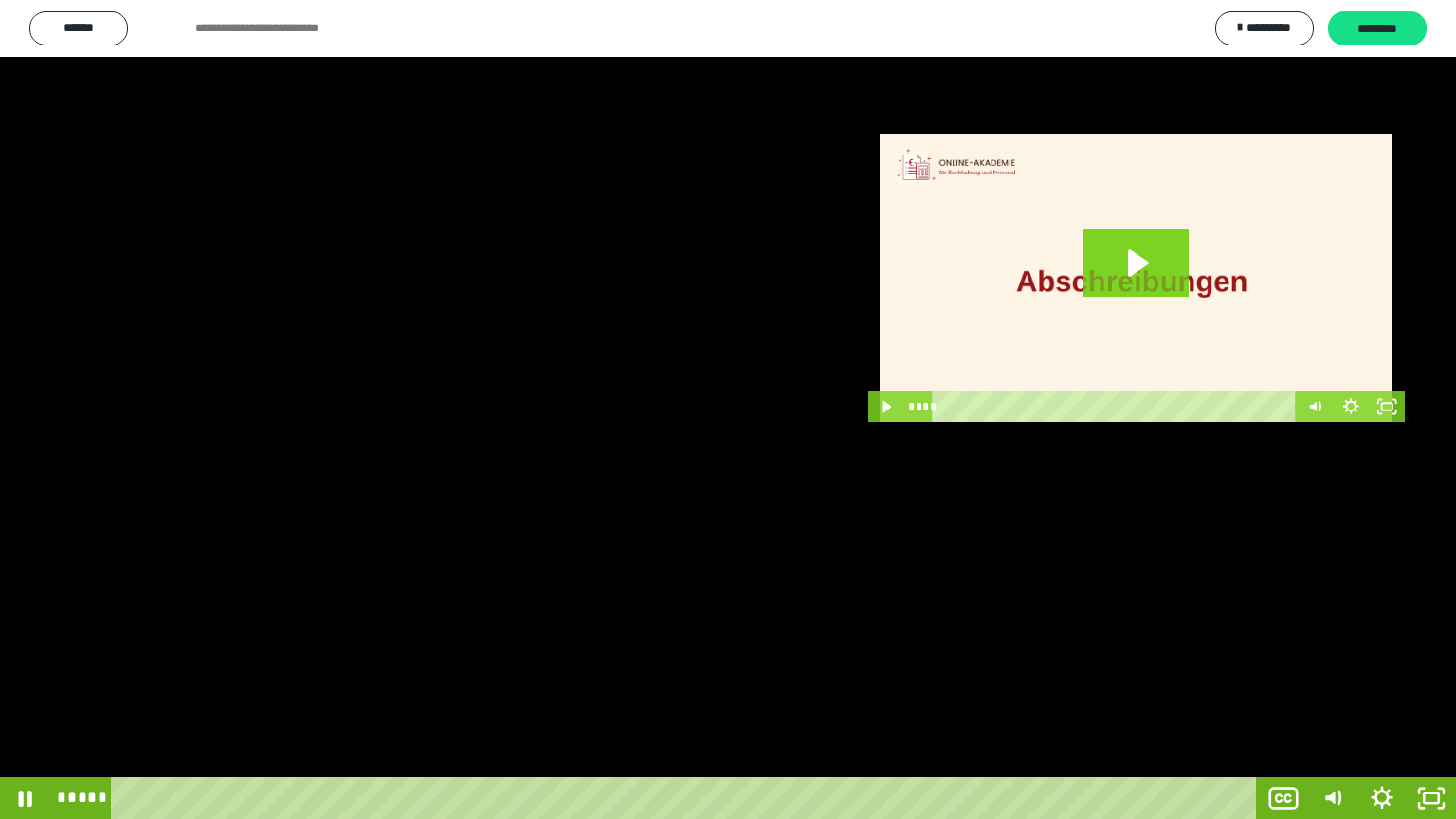 click at bounding box center (728, 410) 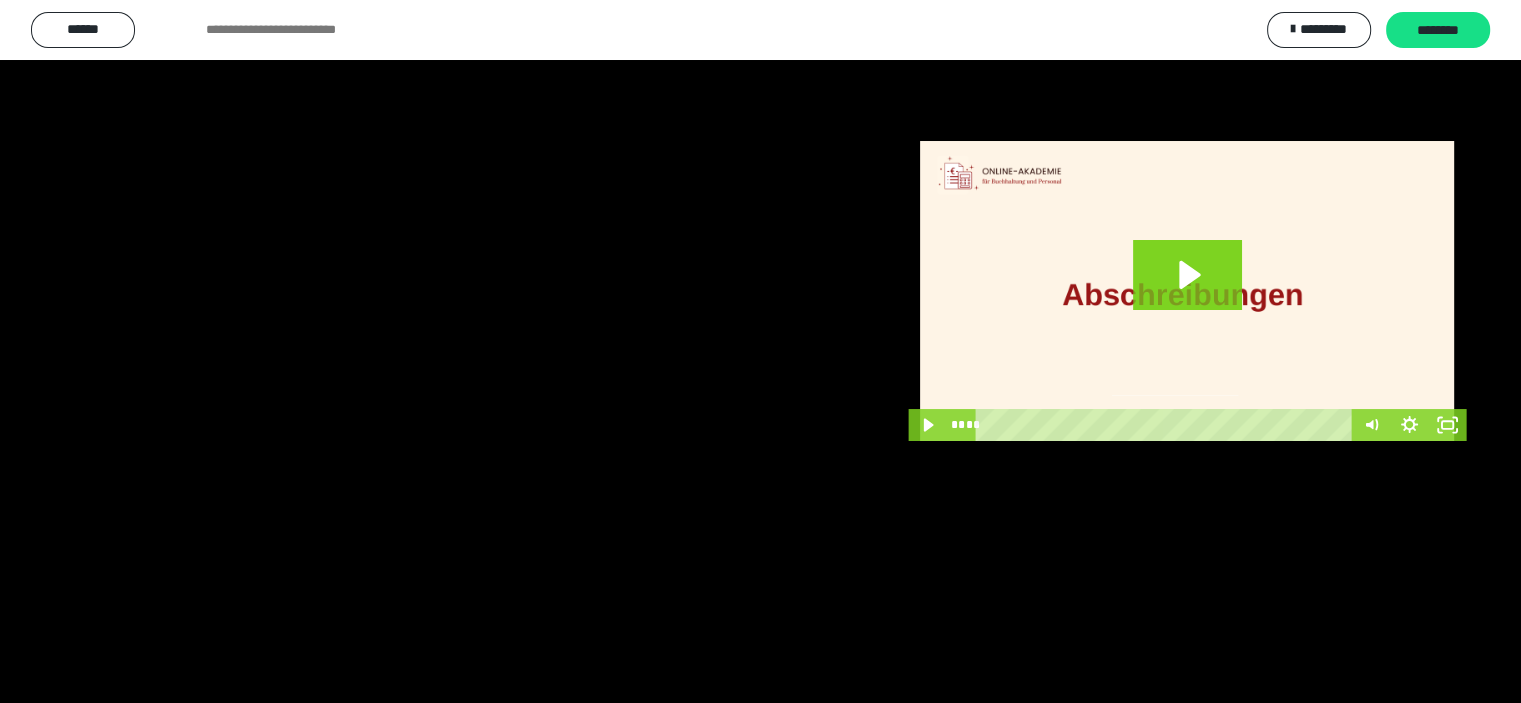 scroll, scrollTop: 3645, scrollLeft: 0, axis: vertical 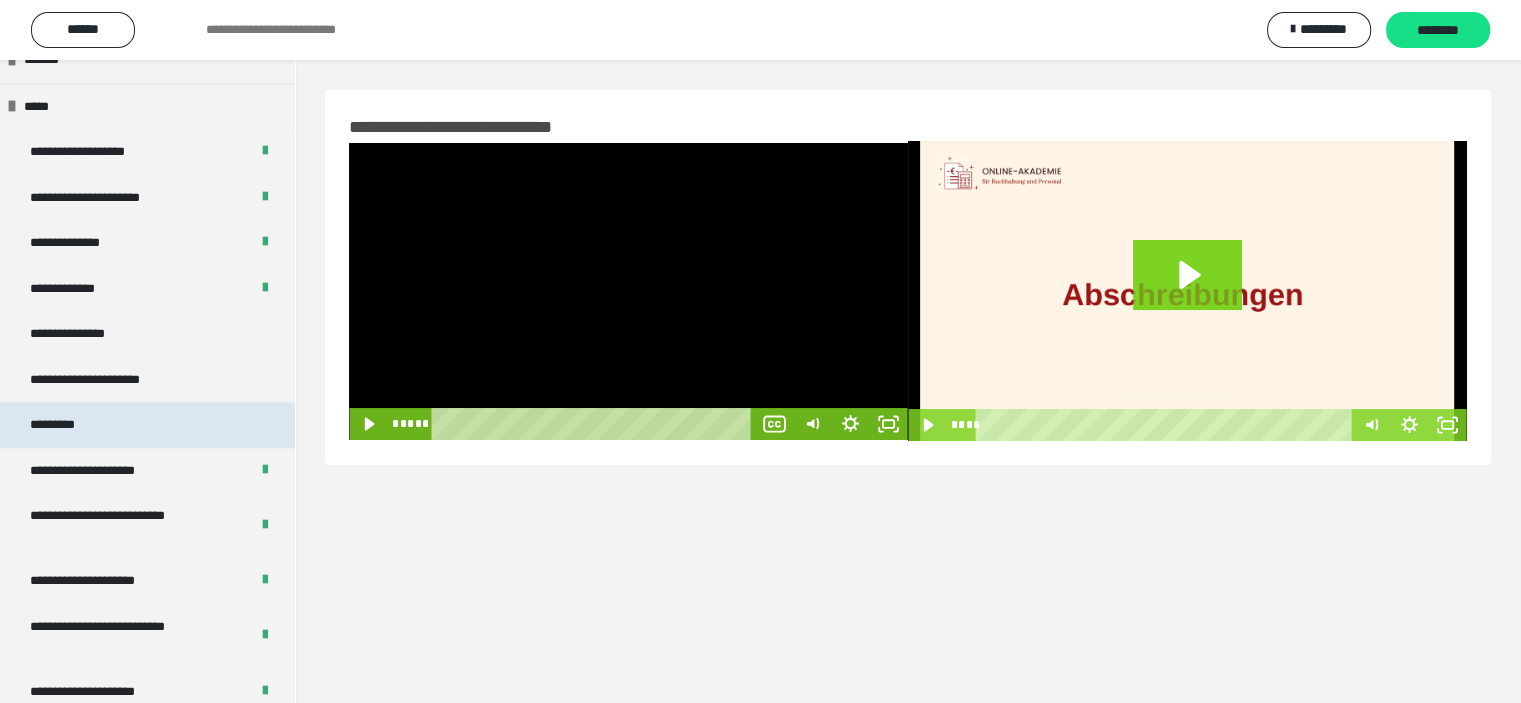 click on "*********" at bounding box center [68, 425] 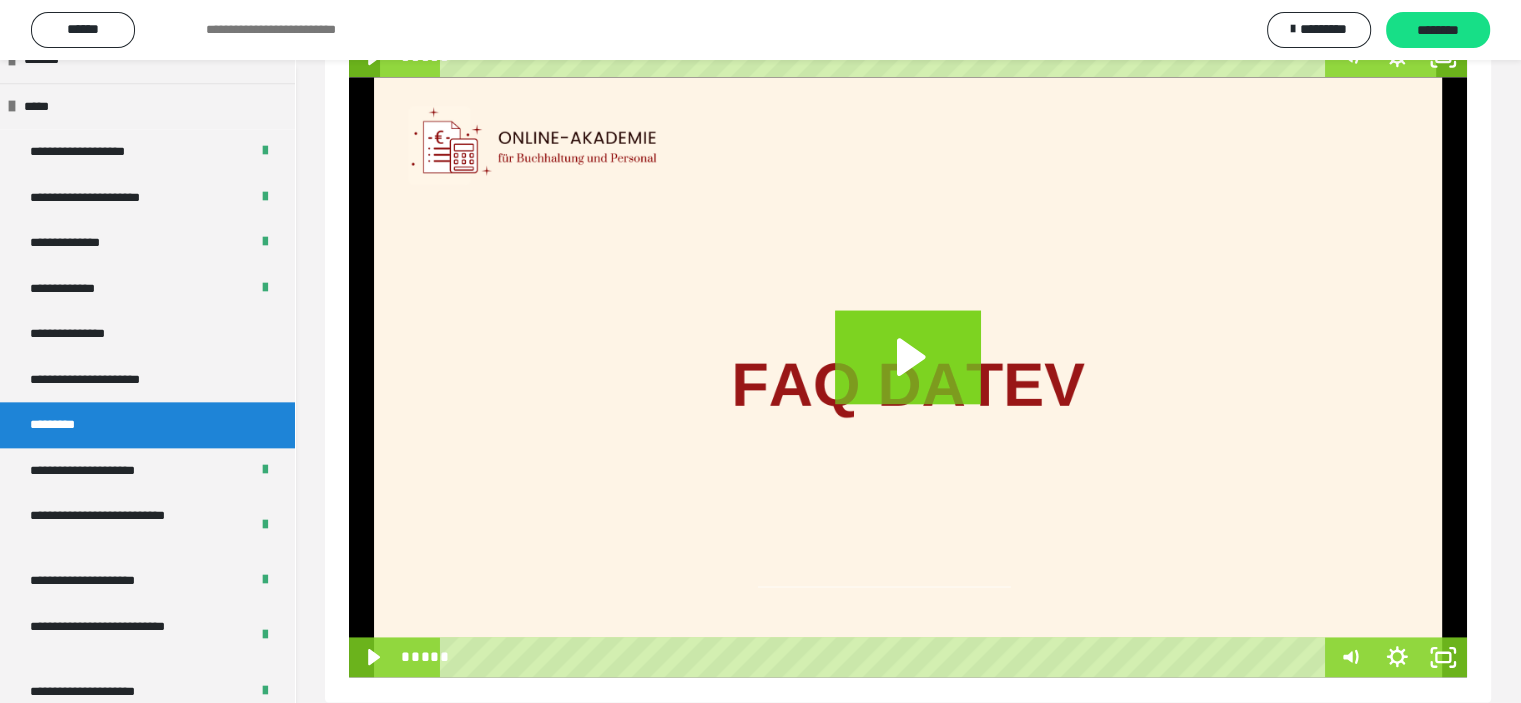 scroll, scrollTop: 2628, scrollLeft: 0, axis: vertical 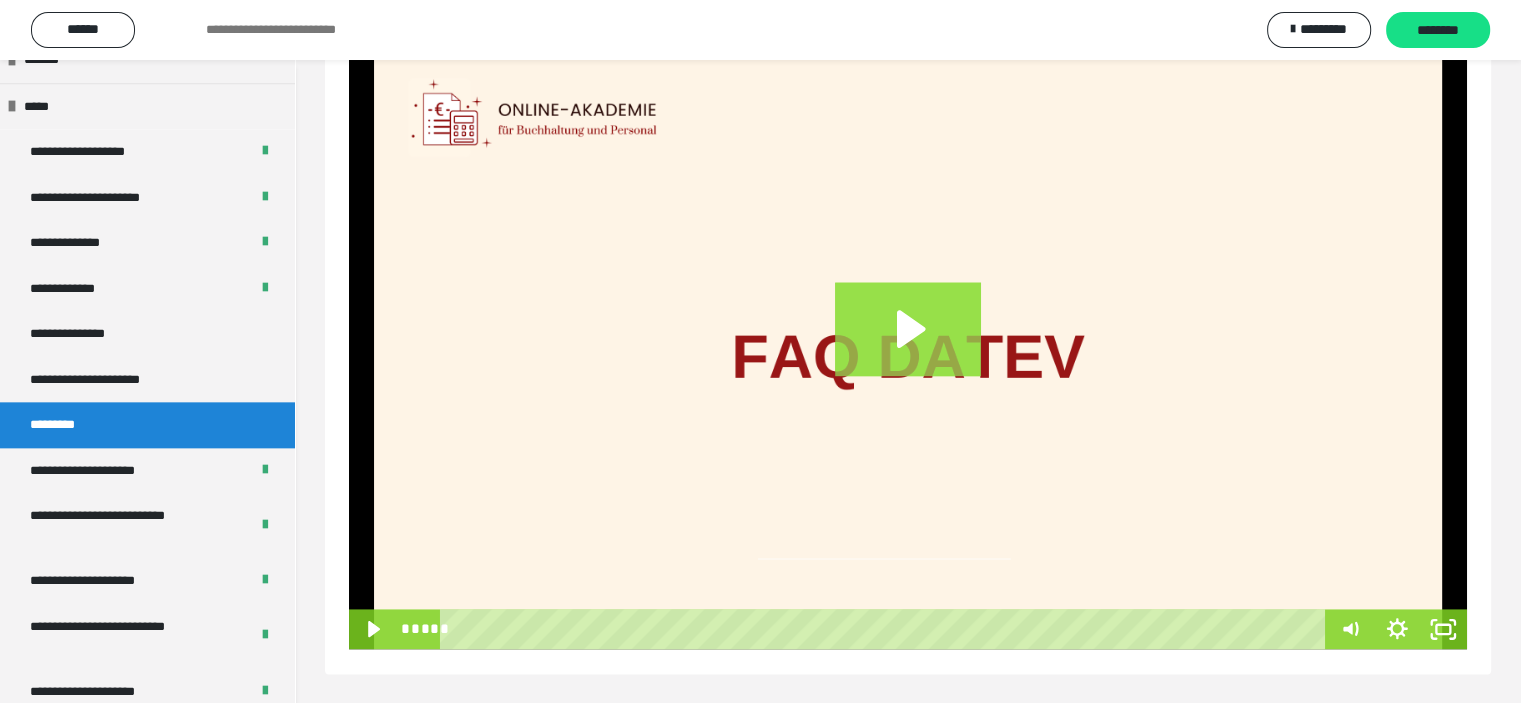 click 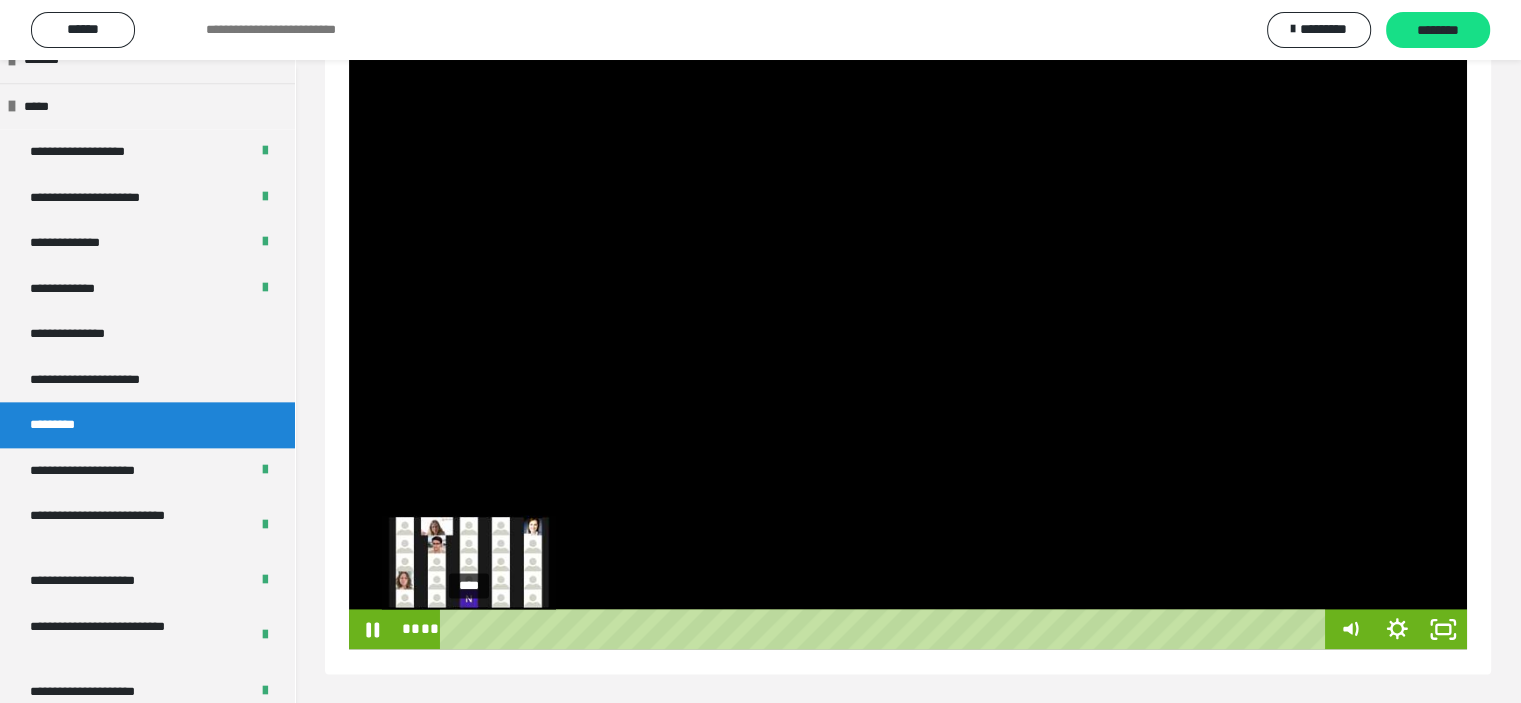 click on "****" at bounding box center [887, 629] 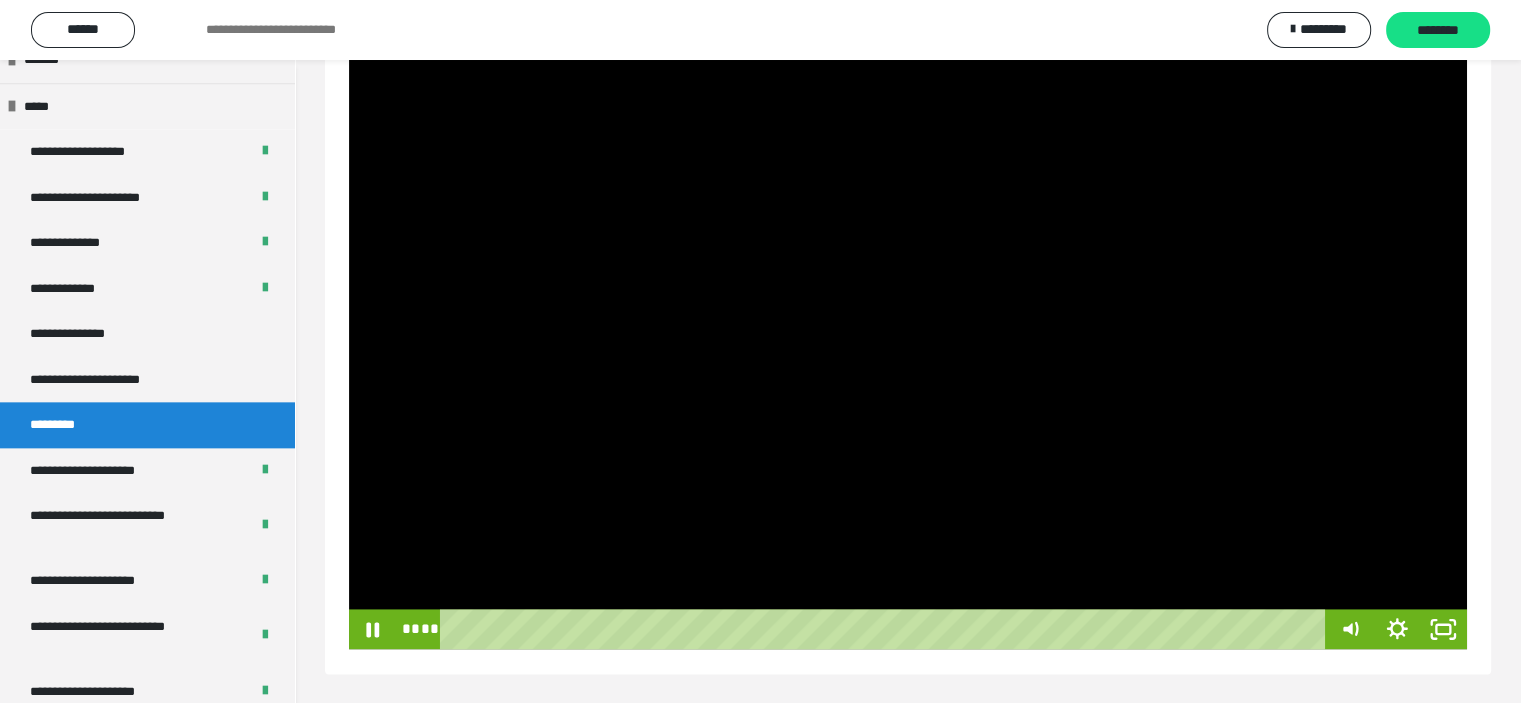 click at bounding box center (908, 349) 